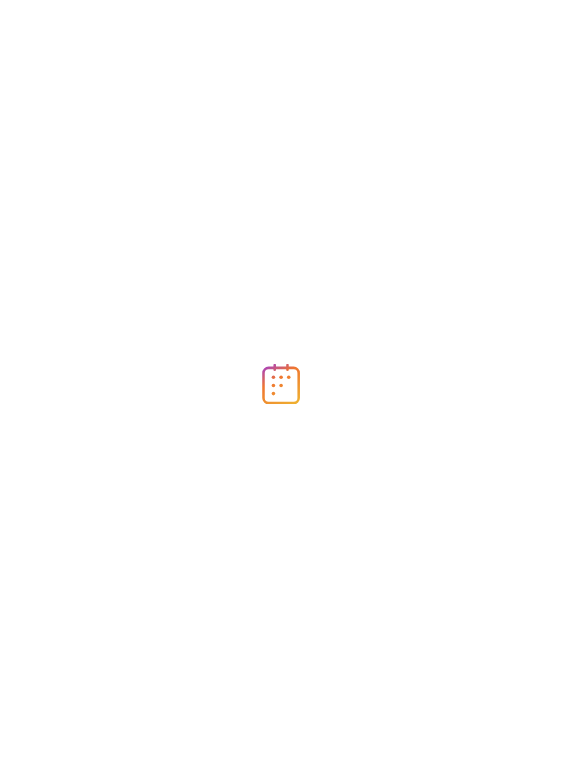 scroll, scrollTop: 0, scrollLeft: 0, axis: both 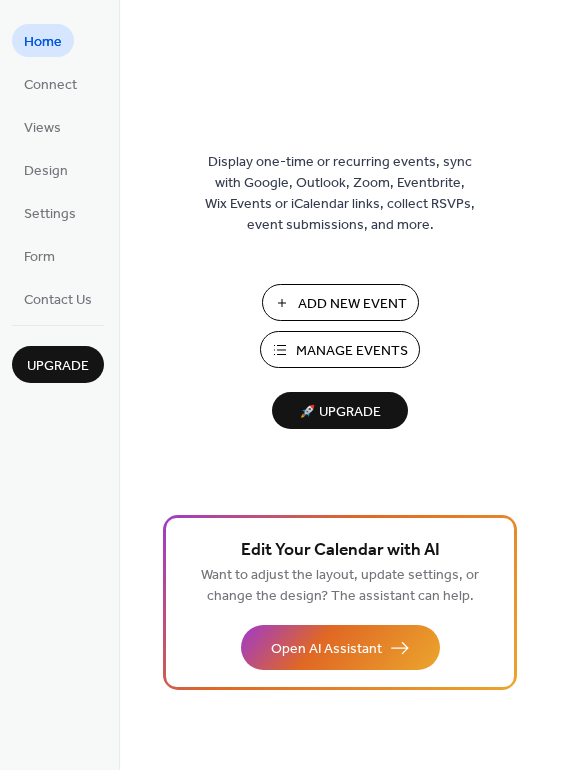click on "Manage Events" at bounding box center [352, 351] 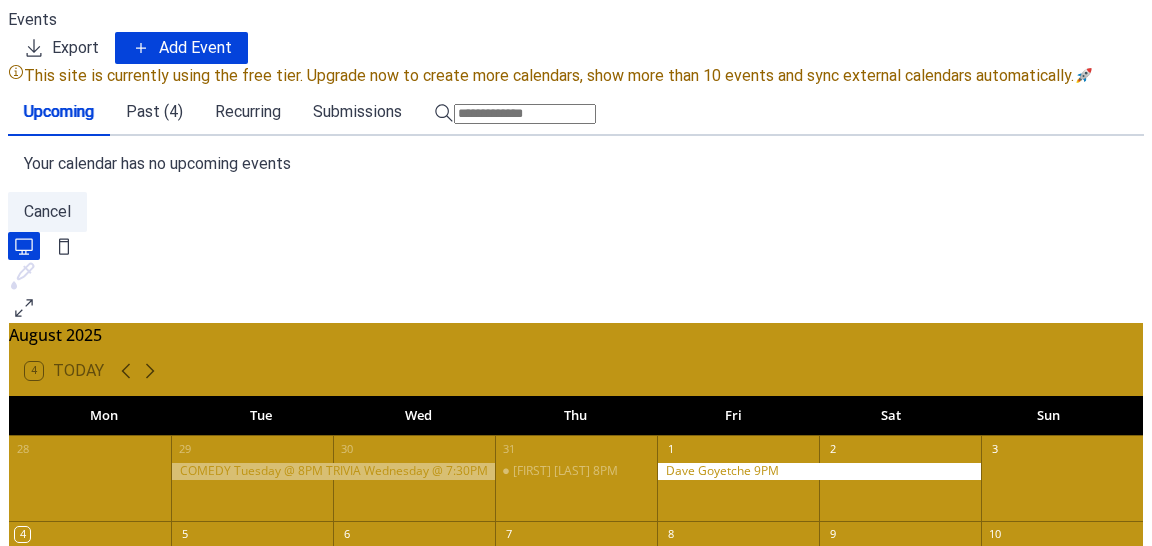 scroll, scrollTop: 0, scrollLeft: 0, axis: both 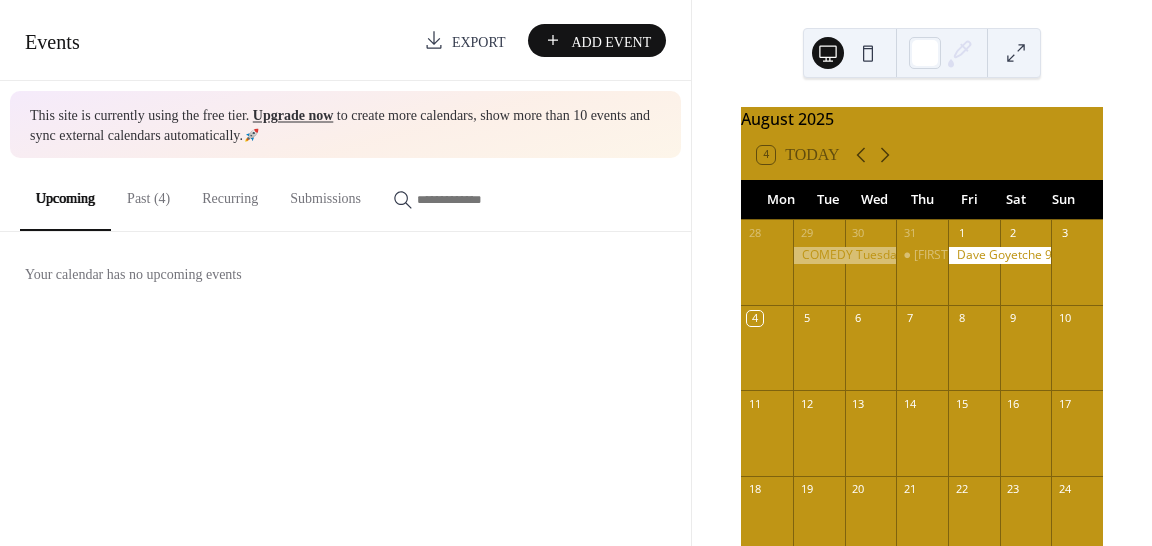 click on "Past (4)" at bounding box center (148, 193) 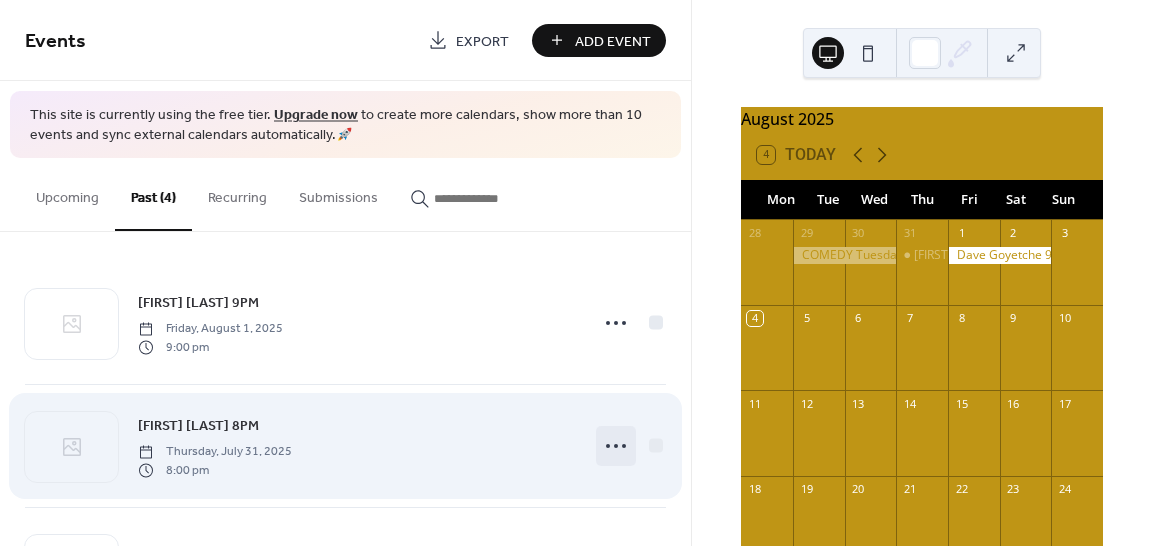click 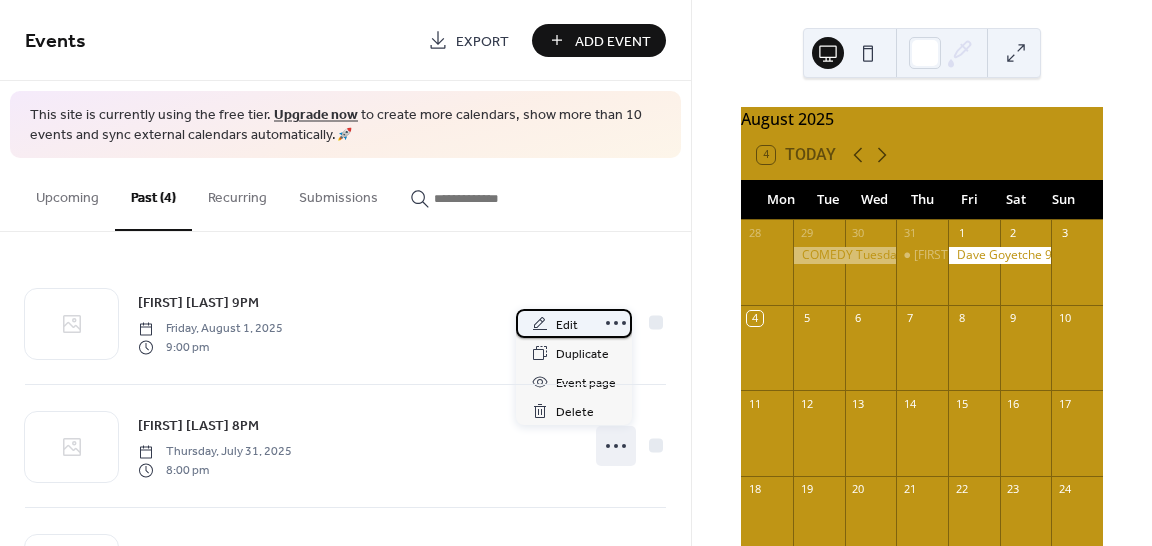 click on "Edit" at bounding box center [567, 325] 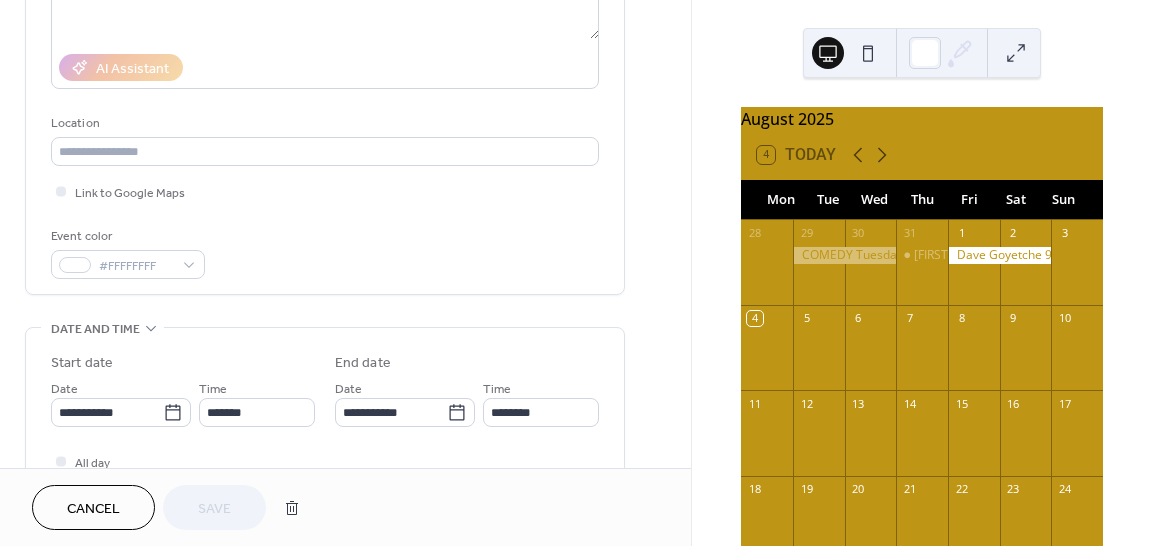 scroll, scrollTop: 480, scrollLeft: 0, axis: vertical 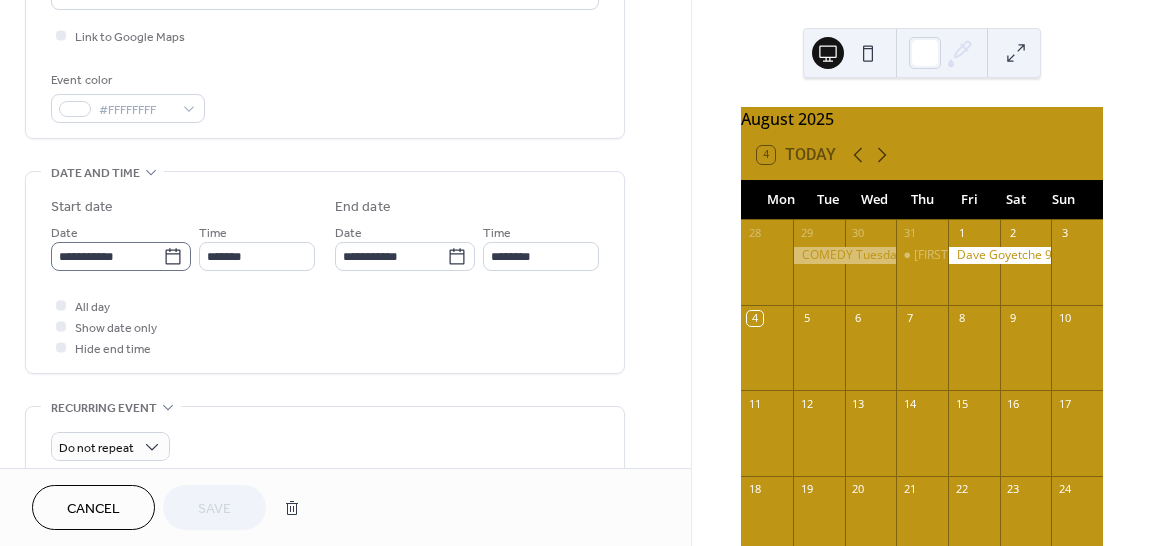 click 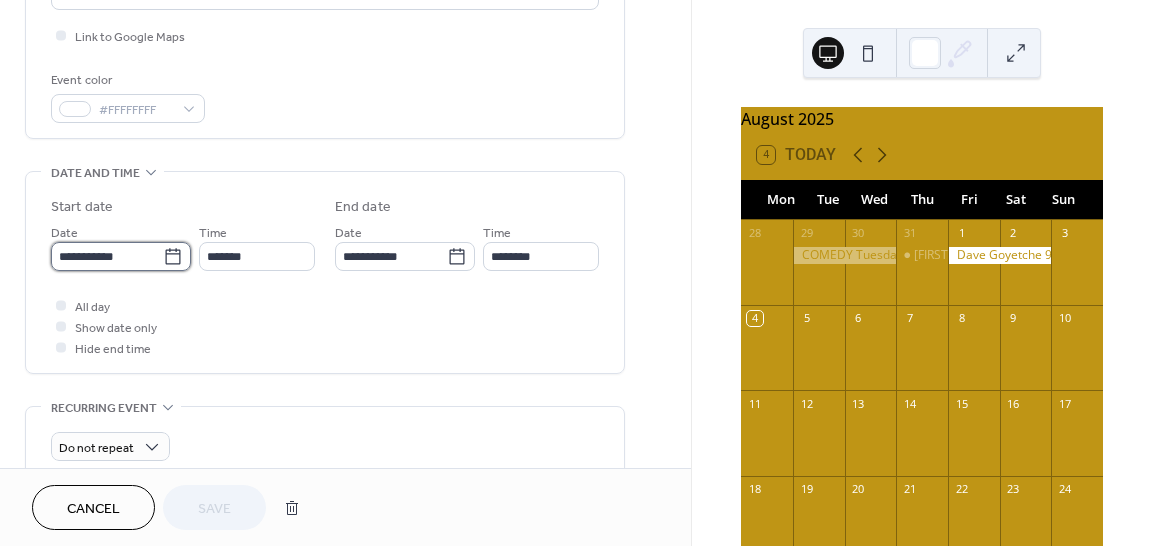 click on "**********" at bounding box center [107, 256] 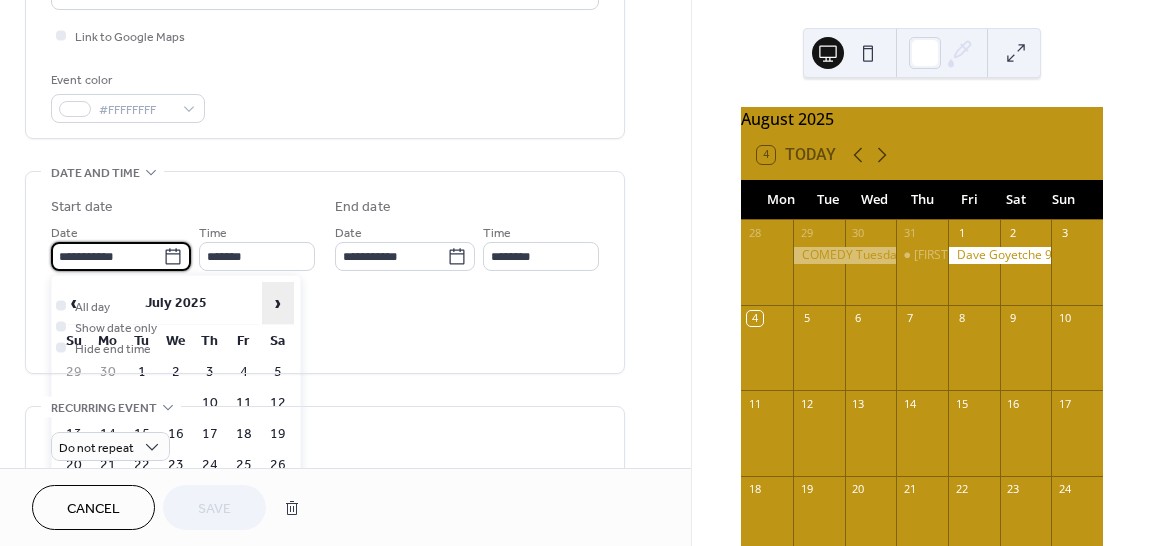 click on "›" at bounding box center [278, 303] 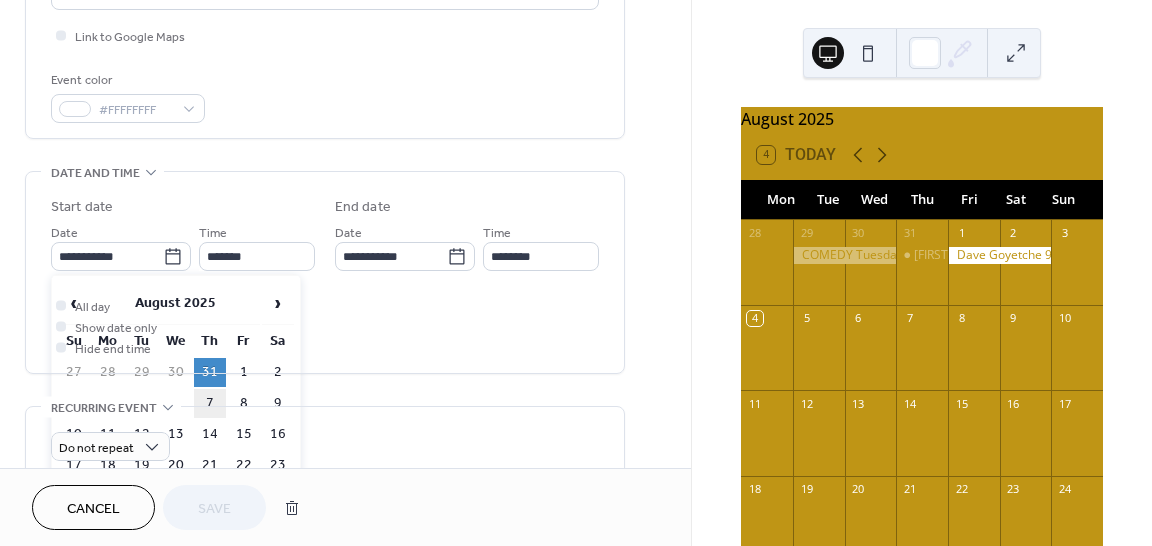 click on "7" at bounding box center [210, 403] 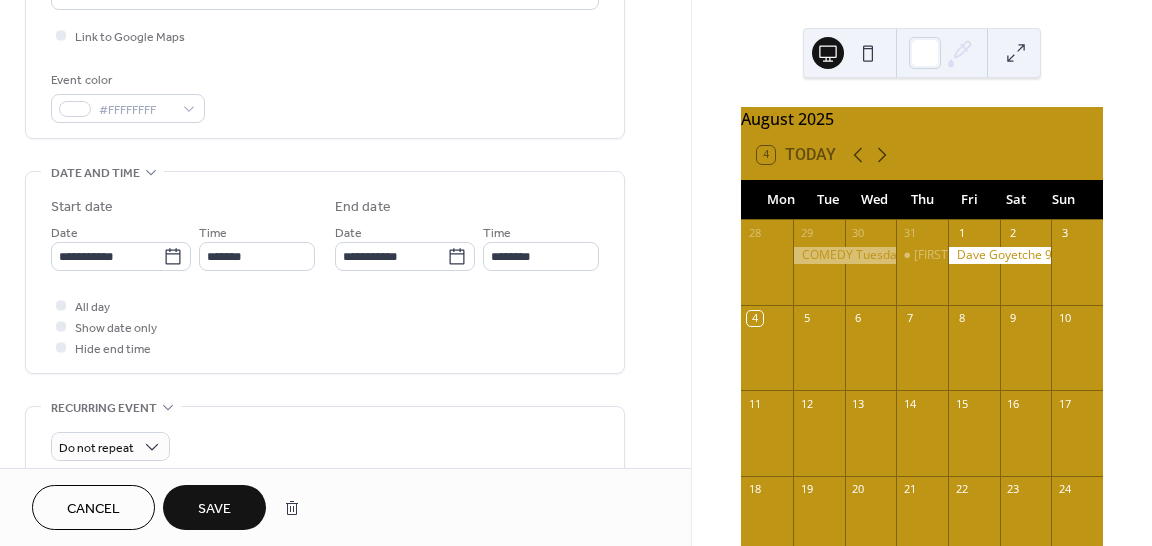 type on "**********" 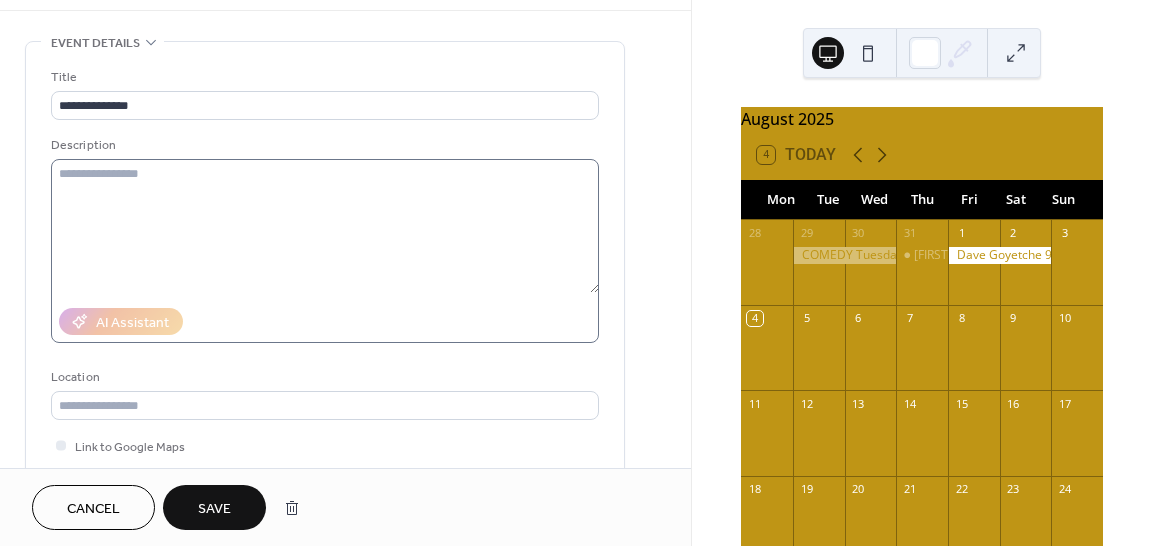 scroll, scrollTop: 0, scrollLeft: 0, axis: both 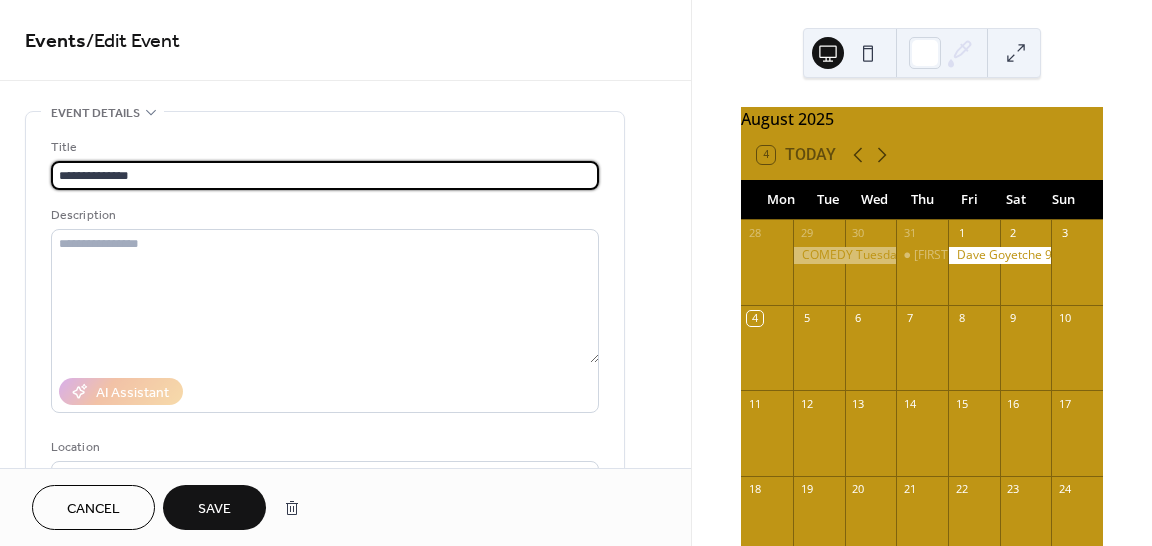 drag, startPoint x: 111, startPoint y: 175, endPoint x: 19, endPoint y: 181, distance: 92.19544 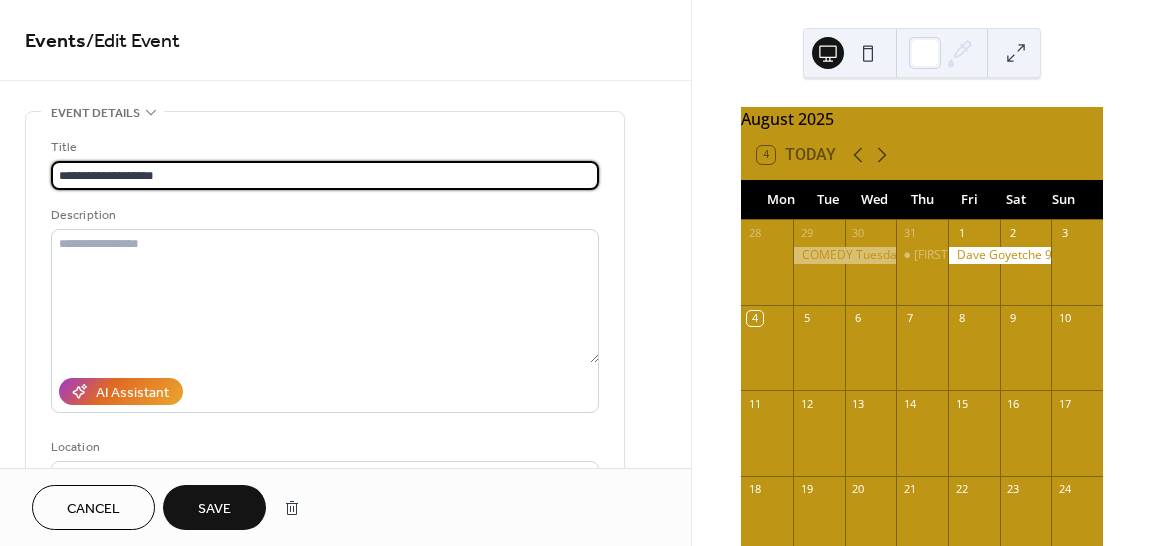 type on "**********" 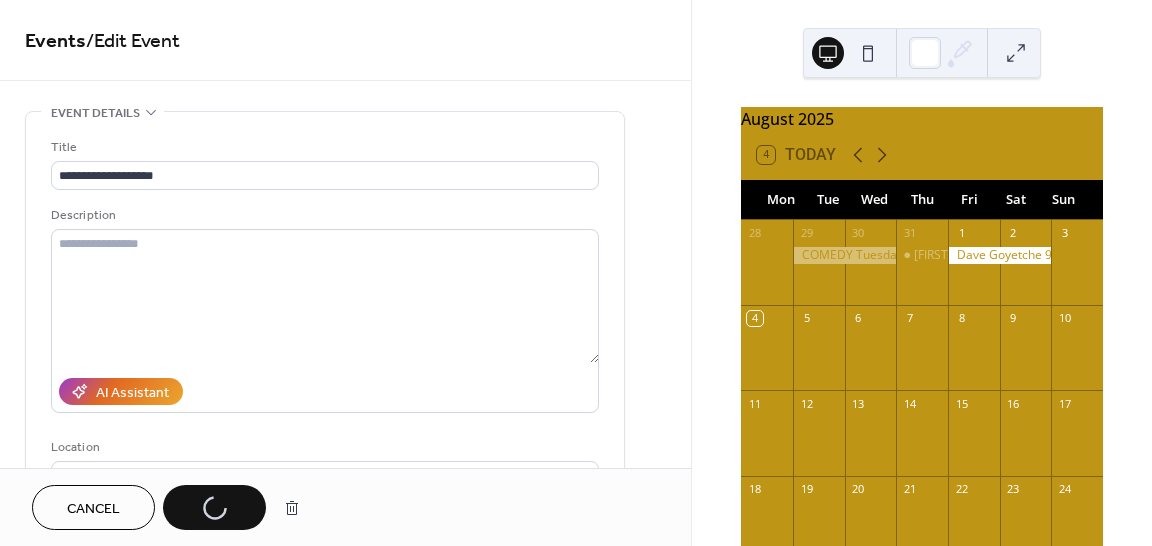 scroll, scrollTop: 0, scrollLeft: 0, axis: both 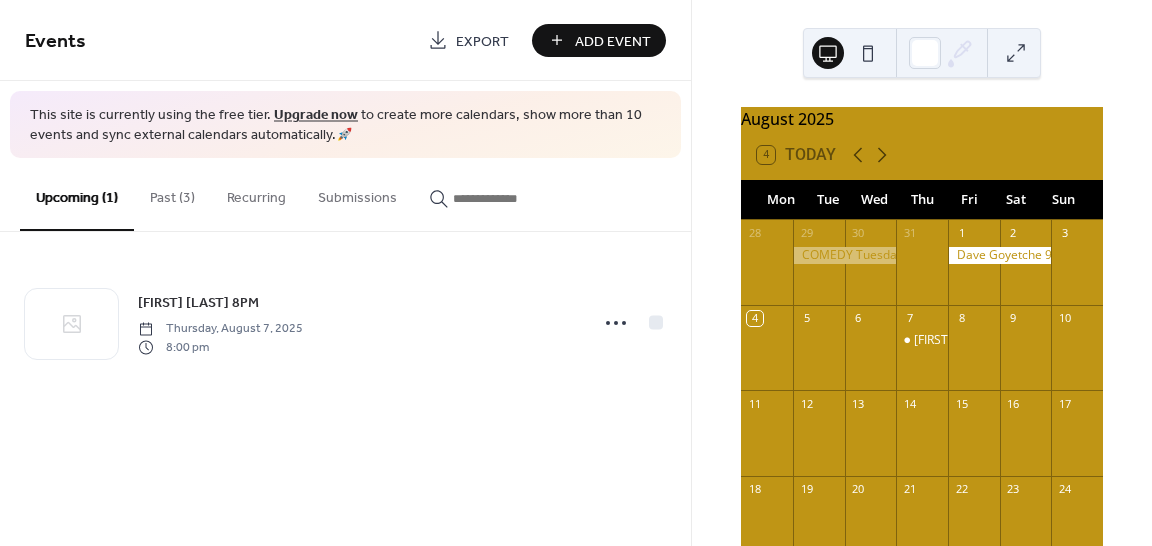 click on "Past (3)" at bounding box center [172, 193] 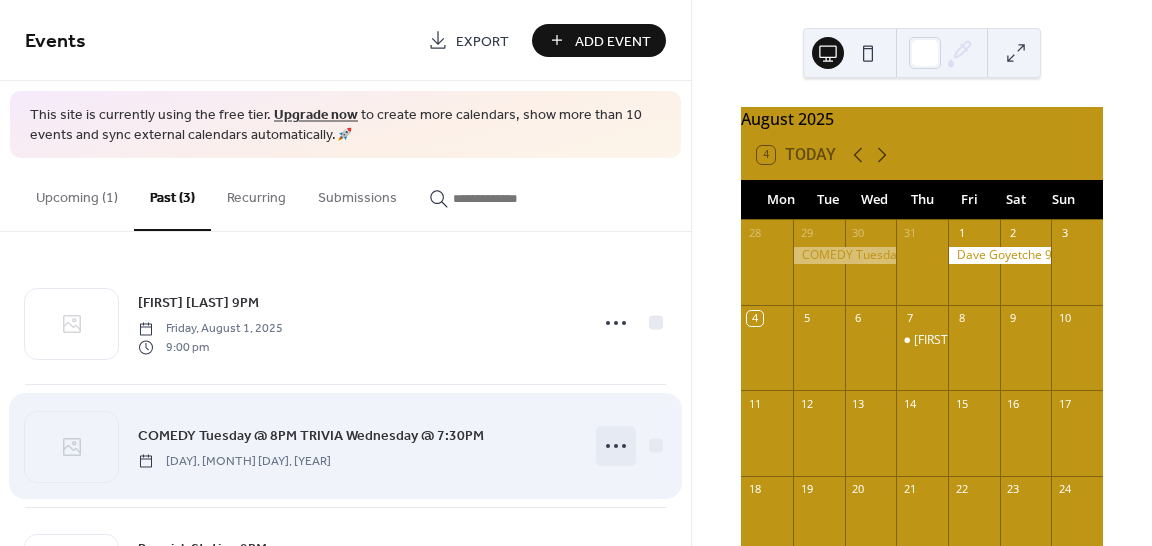 click 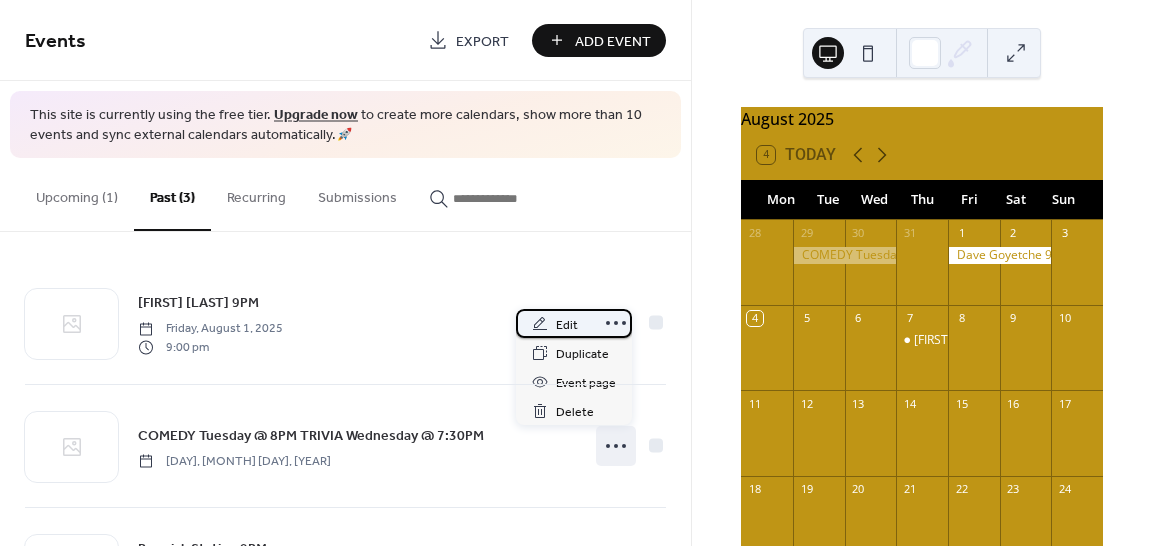 click on "Edit" at bounding box center [567, 325] 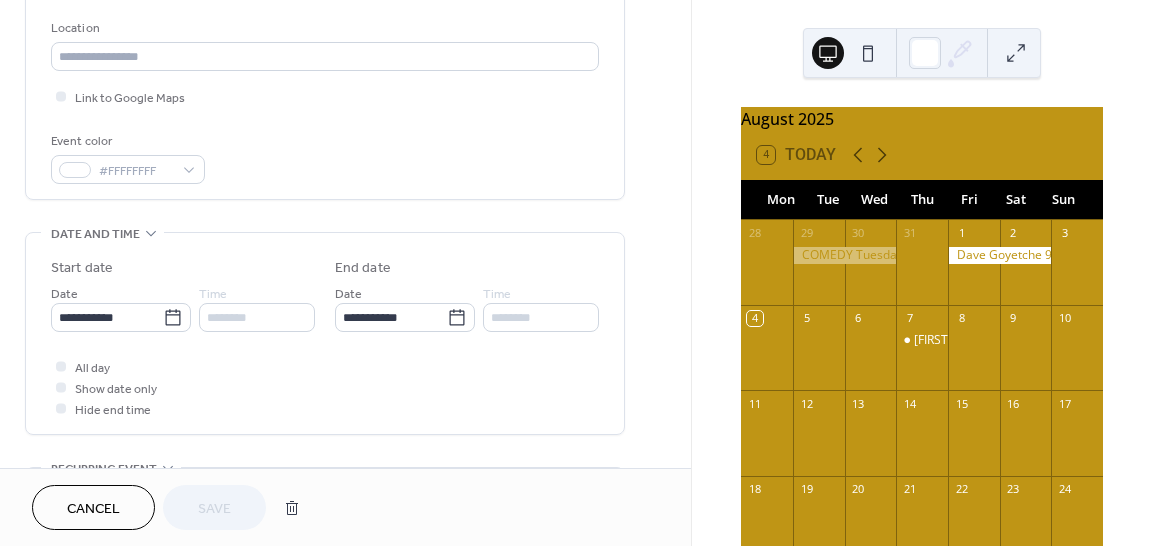 scroll, scrollTop: 480, scrollLeft: 0, axis: vertical 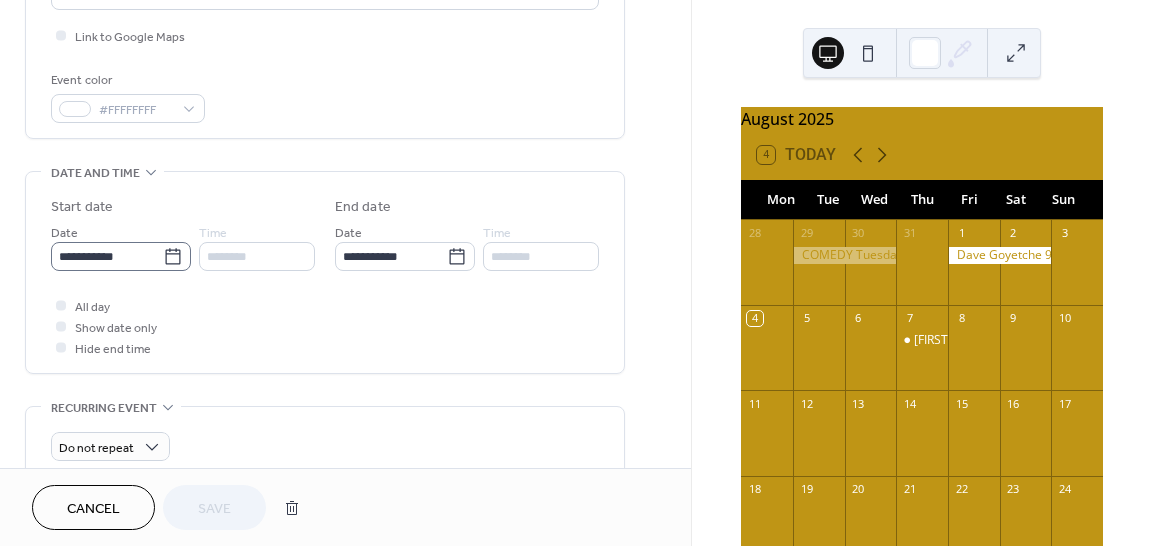 click 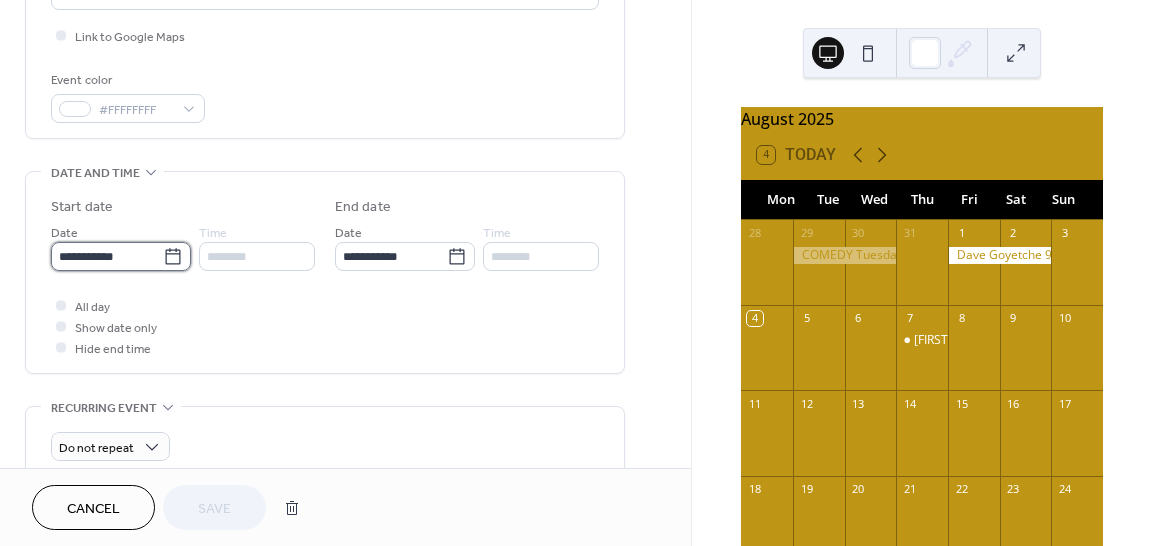 click on "**********" at bounding box center (107, 256) 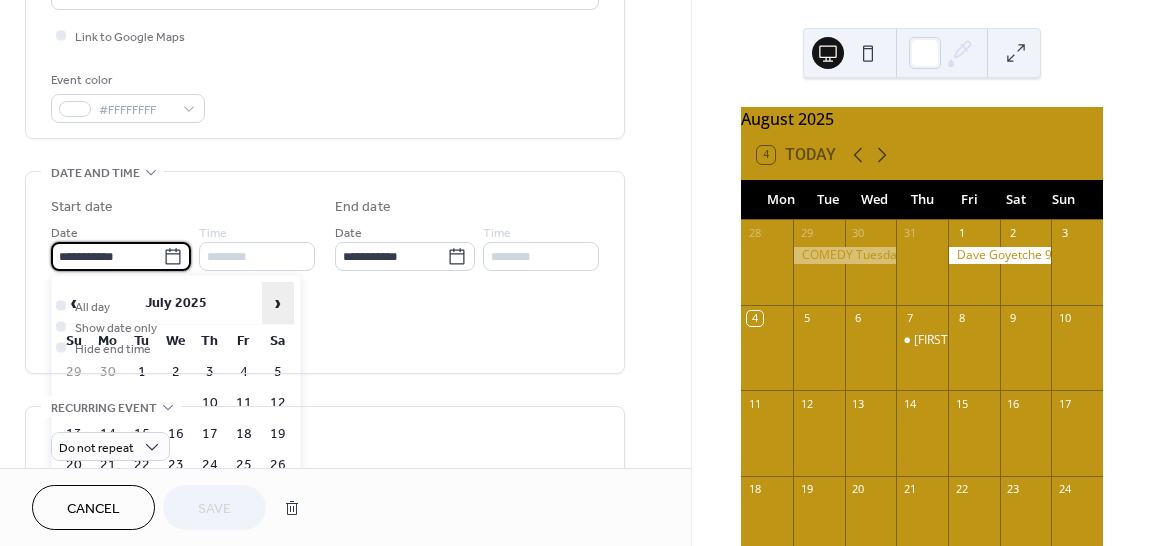 click on "›" at bounding box center (278, 303) 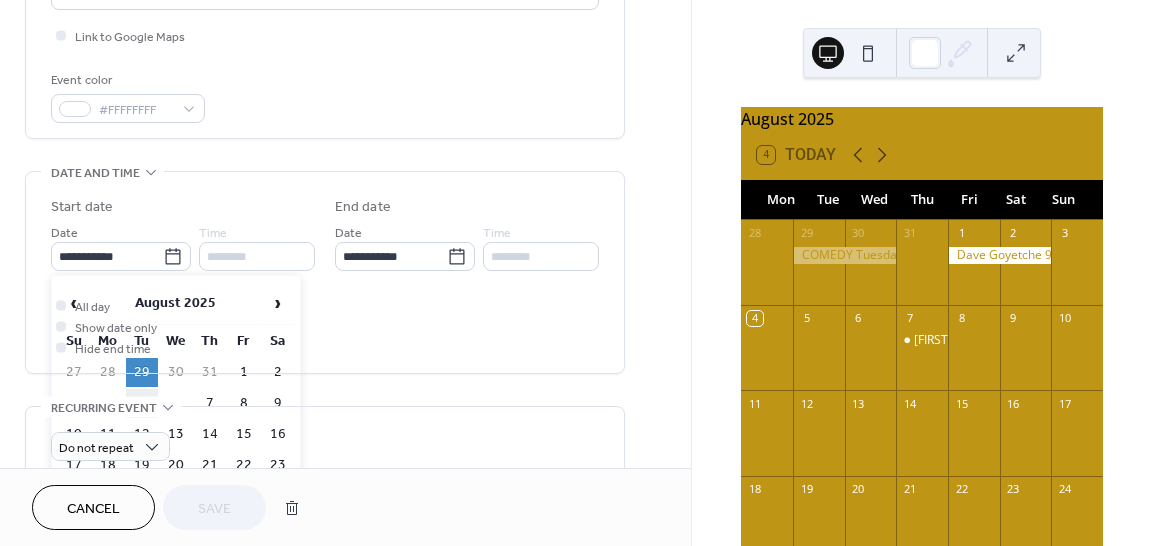 click on "5" at bounding box center [142, 403] 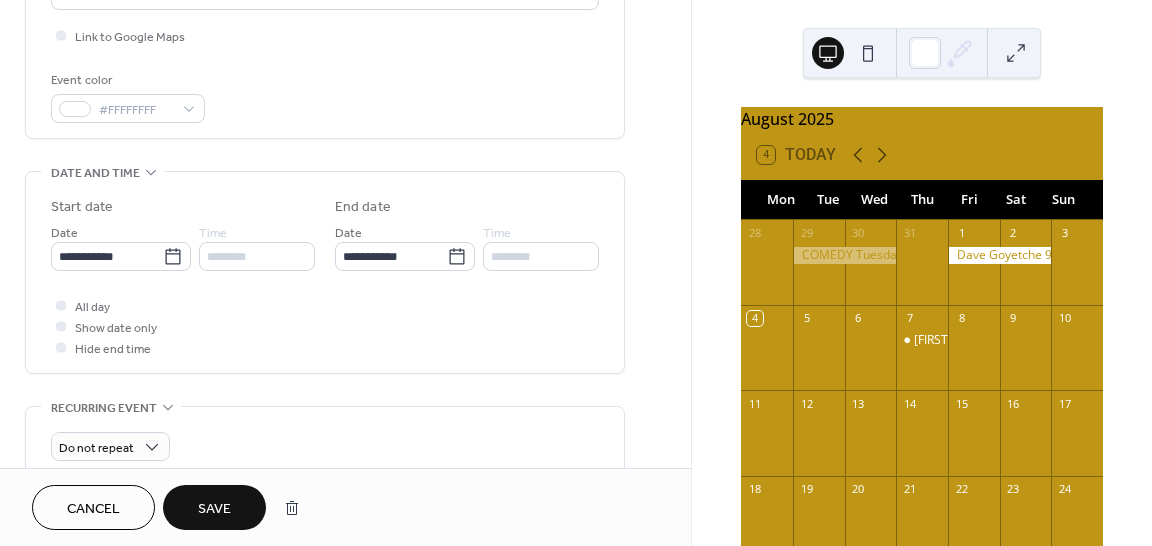 type on "**********" 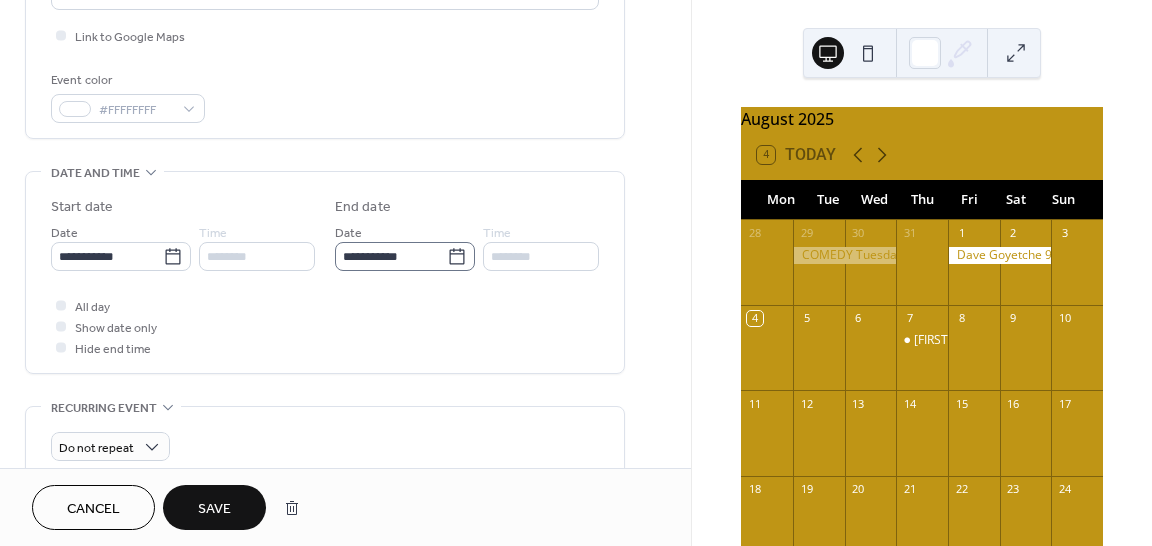 click 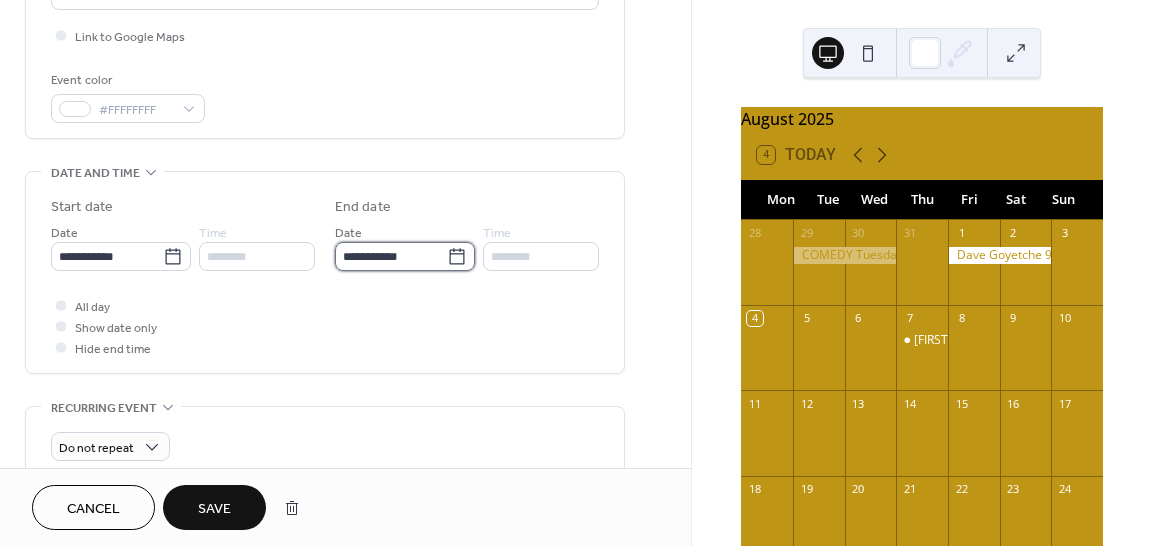 click on "**********" at bounding box center [391, 256] 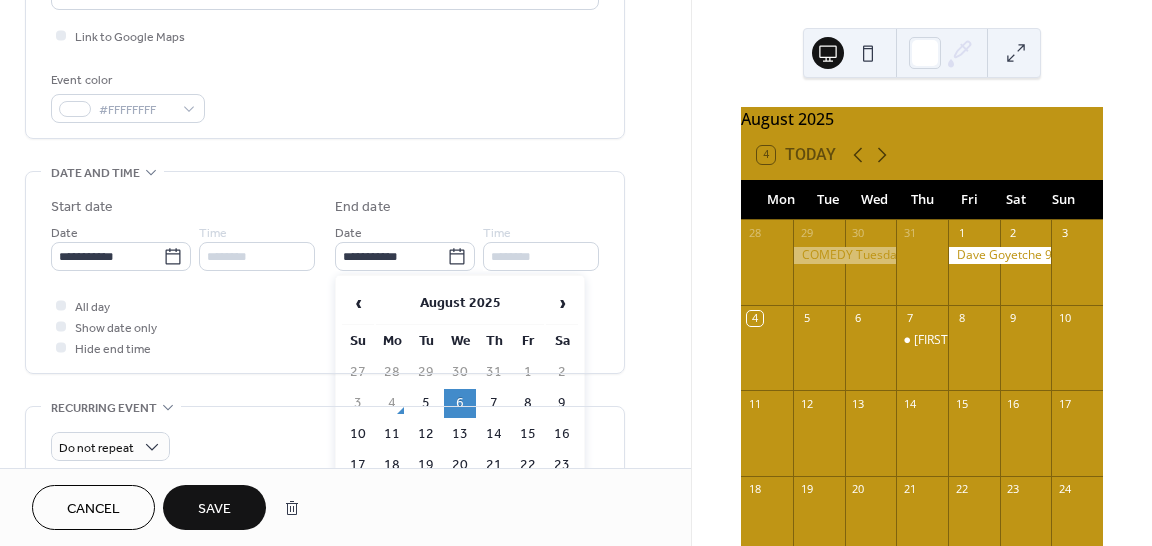 click on "6" at bounding box center [460, 403] 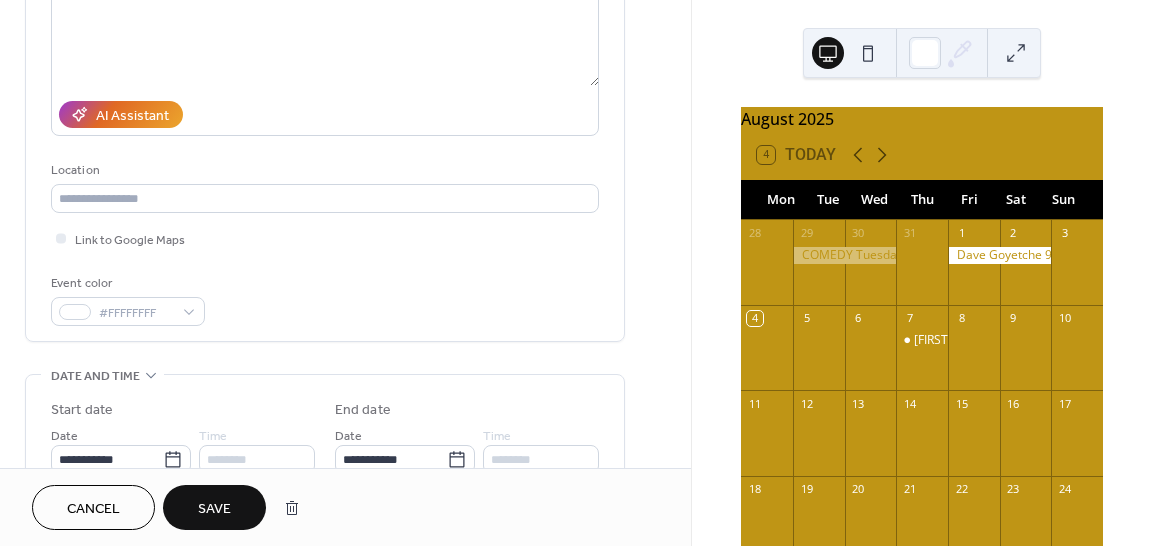 scroll, scrollTop: 320, scrollLeft: 0, axis: vertical 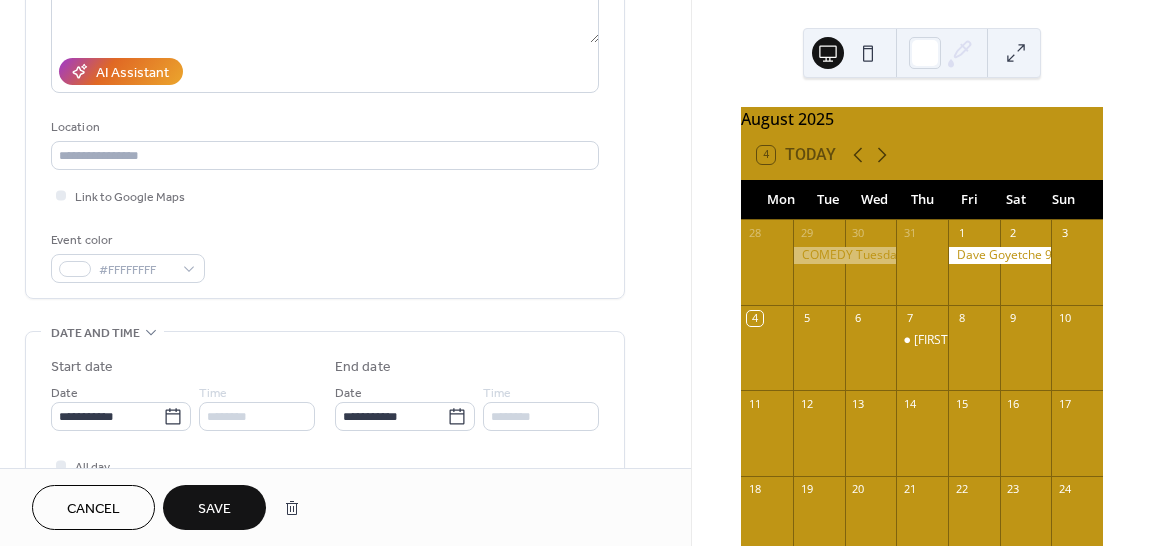 click on "Save" at bounding box center (214, 509) 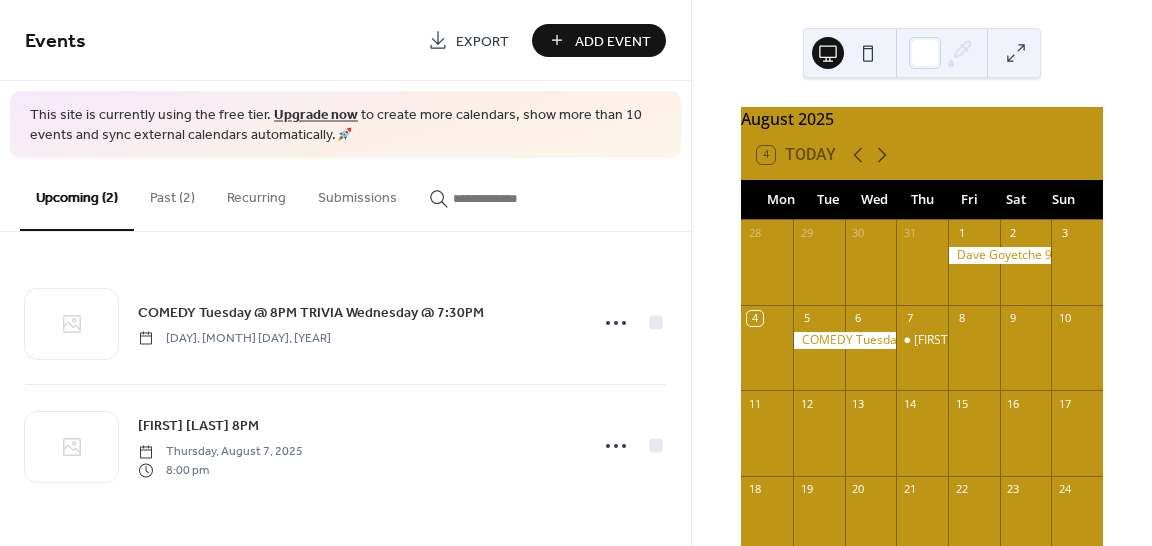 click on "Past (2)" at bounding box center [172, 193] 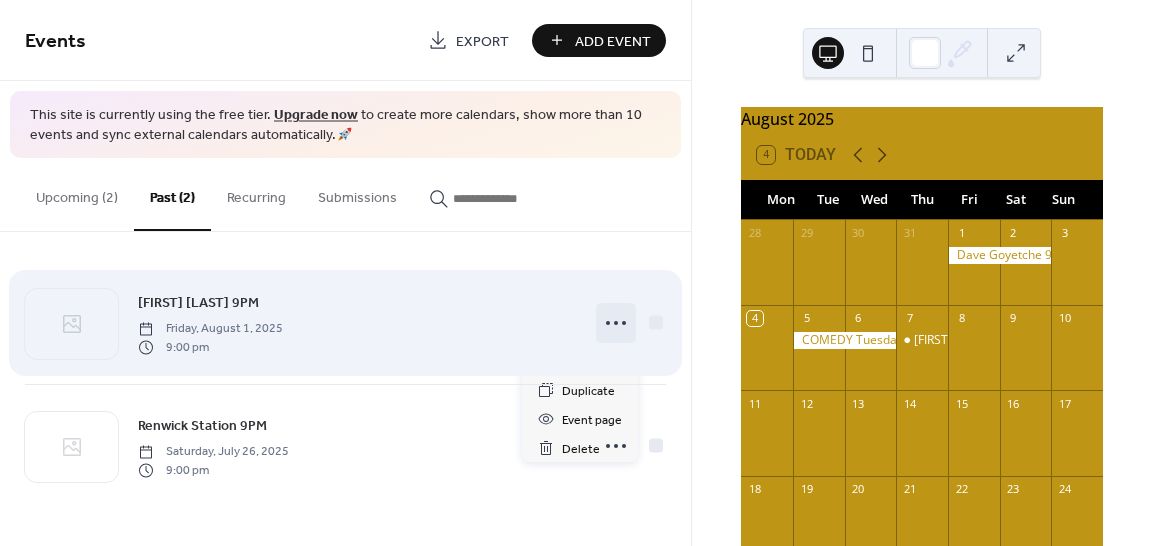 click 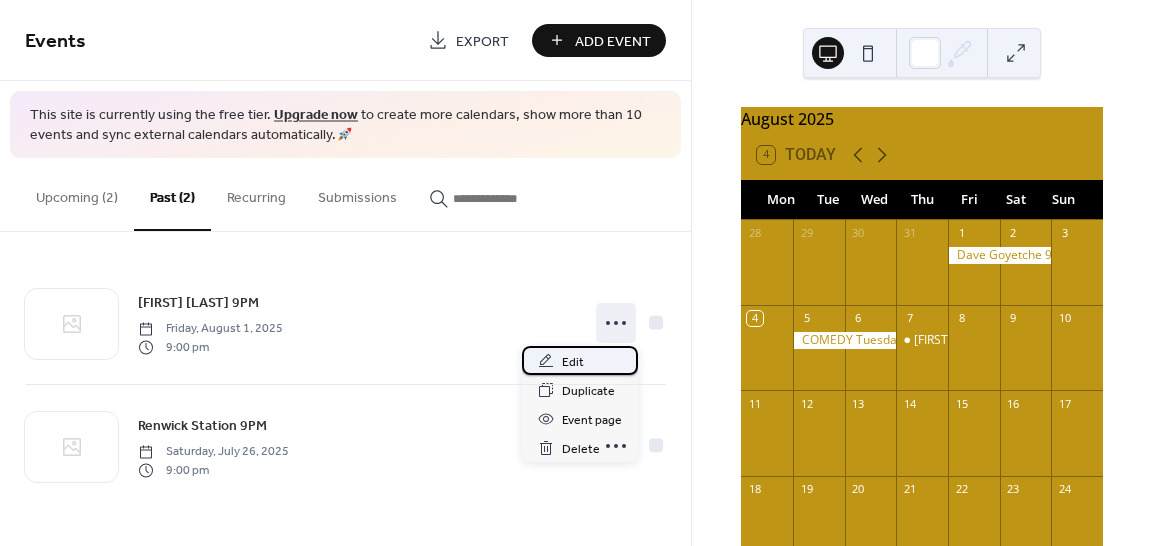 click on "Edit" at bounding box center [580, 360] 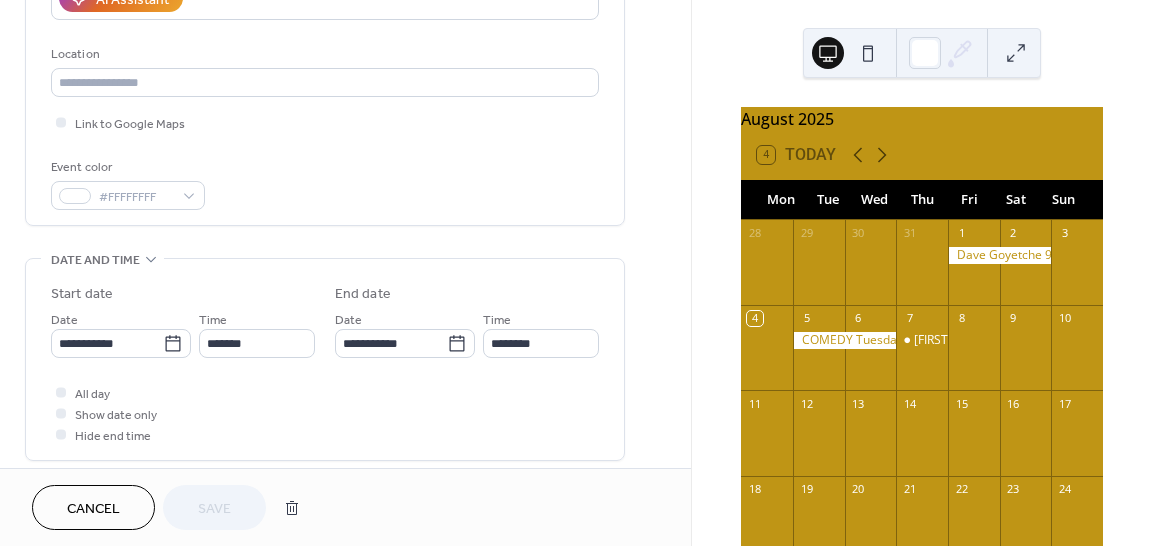 scroll, scrollTop: 400, scrollLeft: 0, axis: vertical 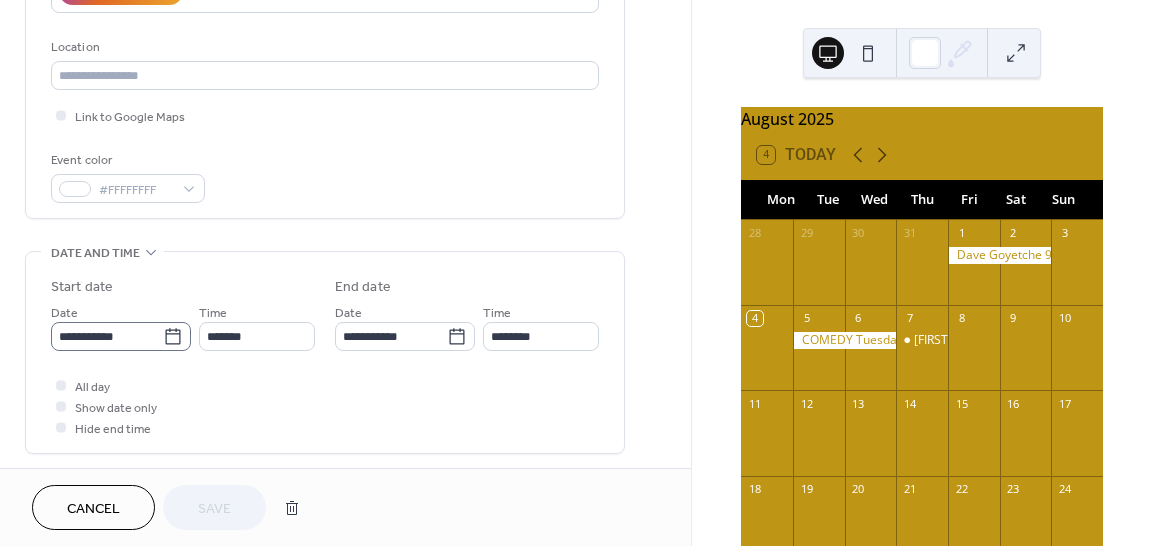 click 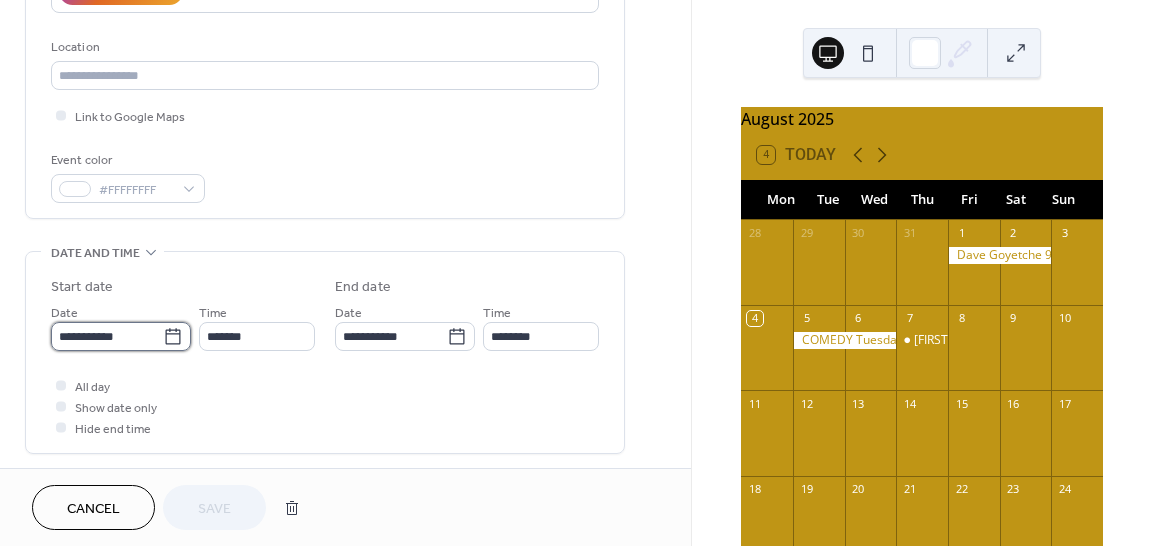 click on "**********" at bounding box center [107, 336] 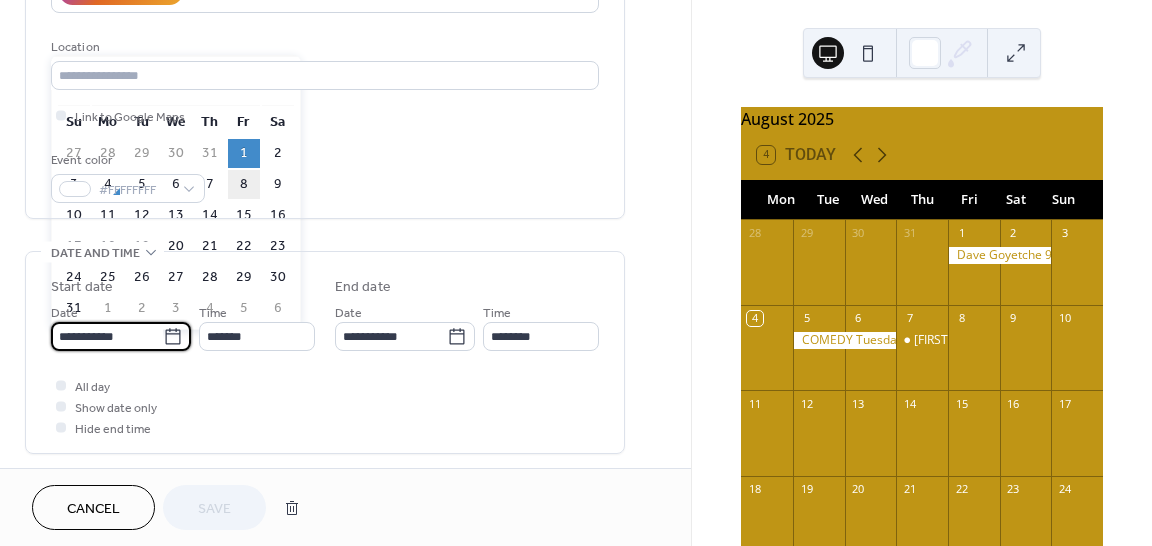 click on "8" at bounding box center (244, 184) 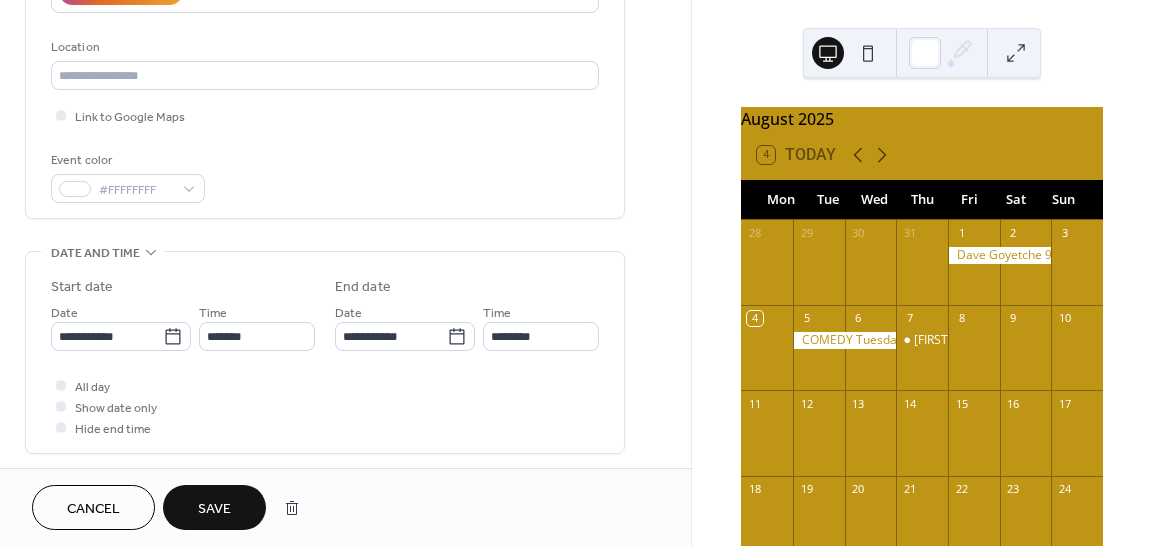 type on "**********" 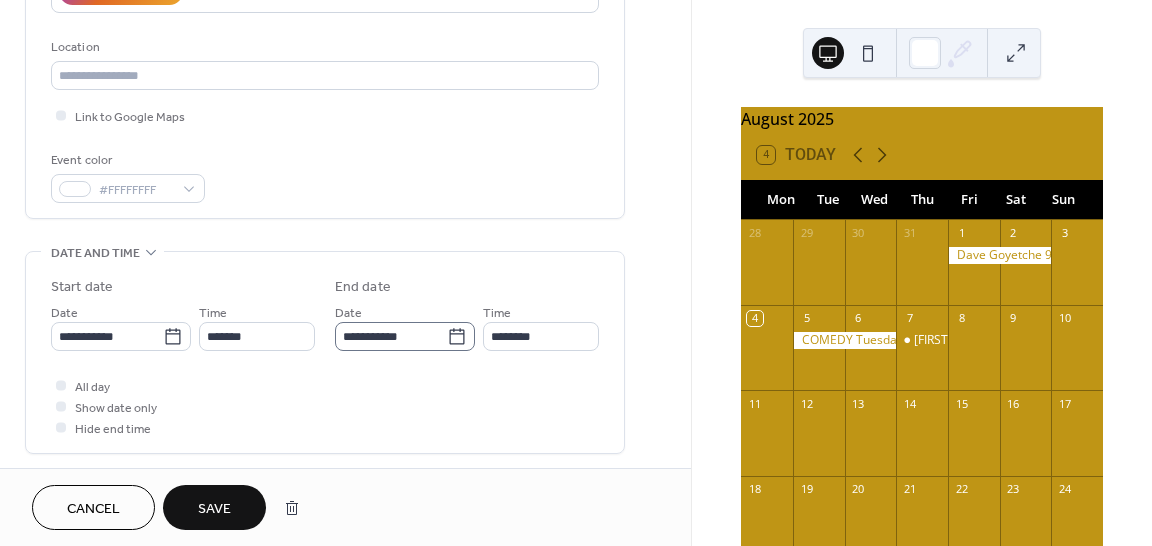 click 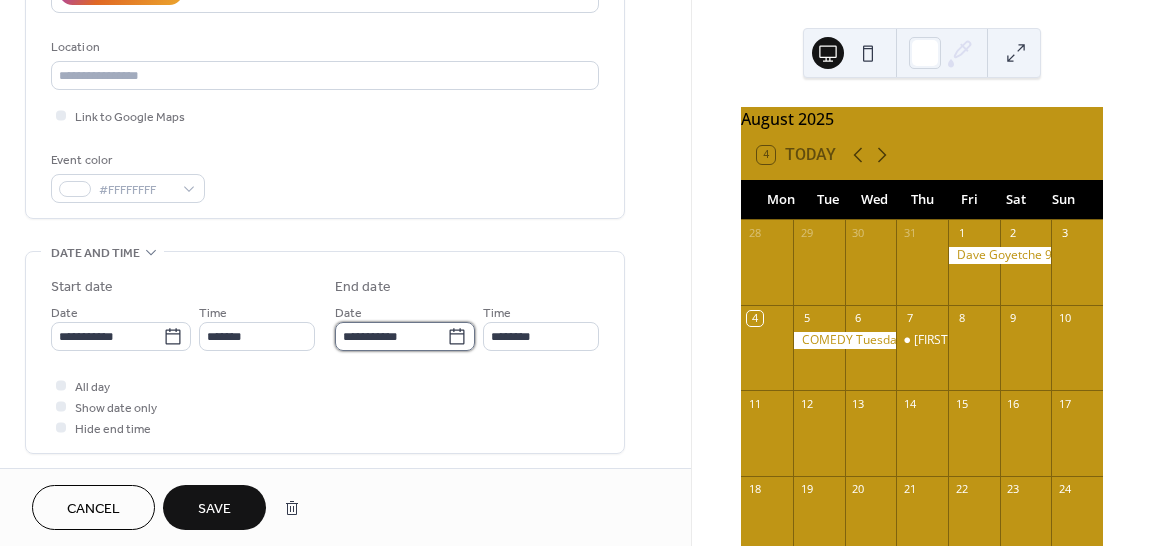 click on "**********" at bounding box center (391, 336) 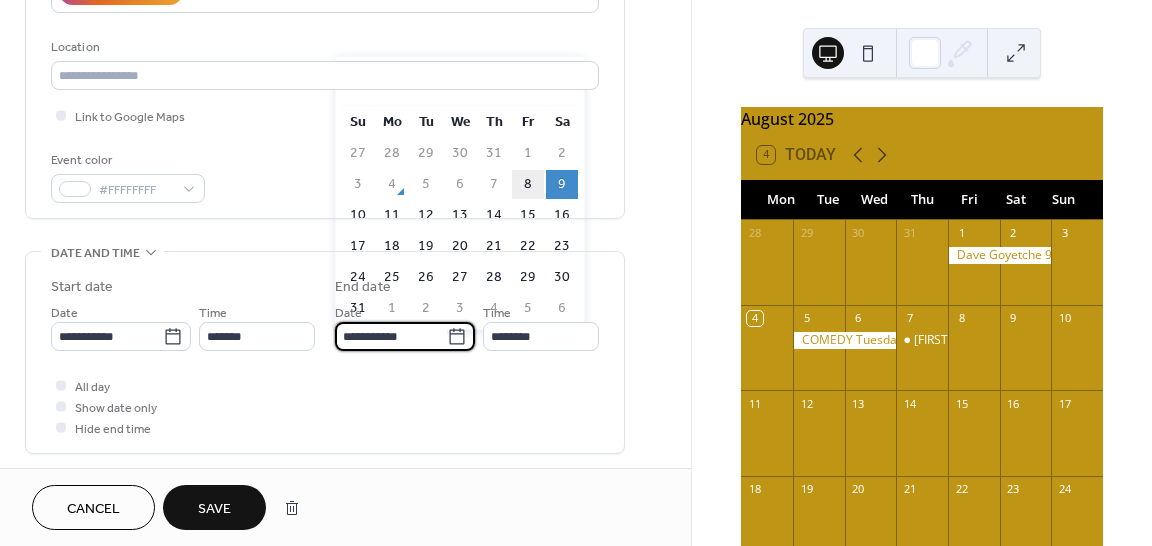 click on "8" at bounding box center [528, 184] 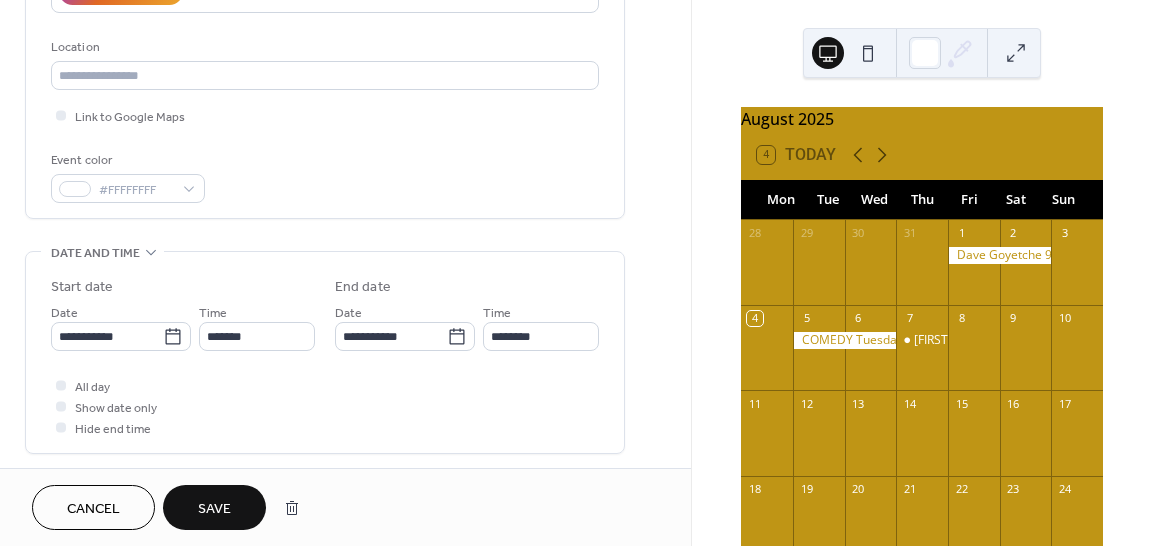 type on "**********" 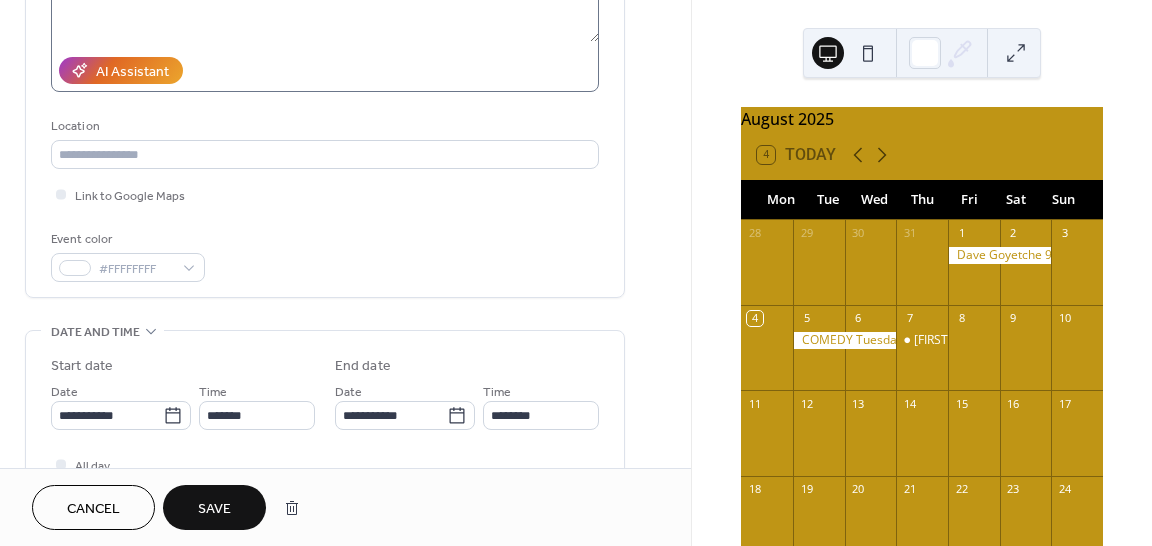 scroll, scrollTop: 160, scrollLeft: 0, axis: vertical 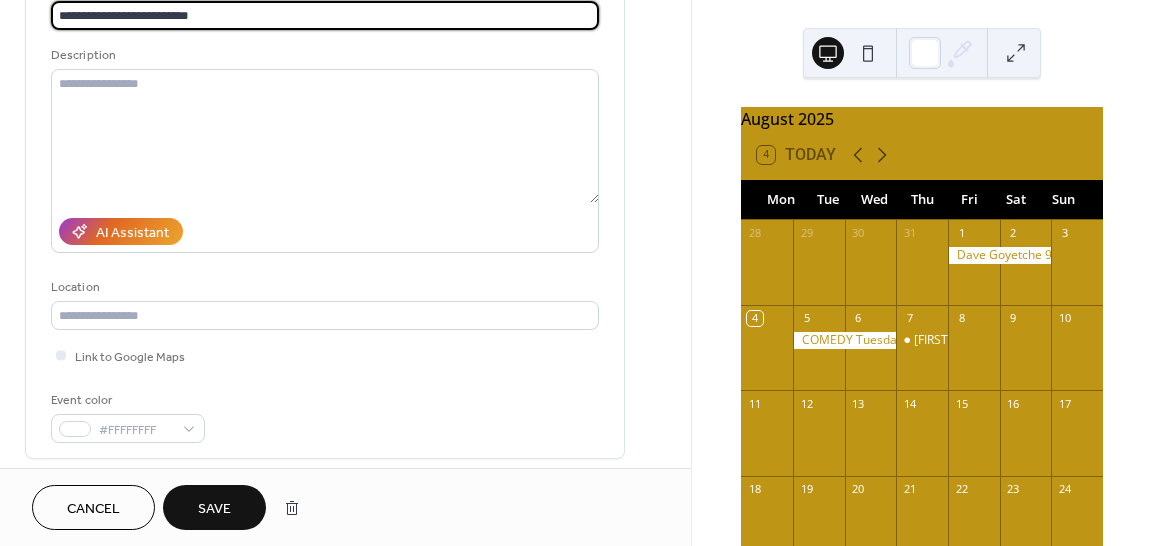 drag, startPoint x: 136, startPoint y: 17, endPoint x: 24, endPoint y: 16, distance: 112.00446 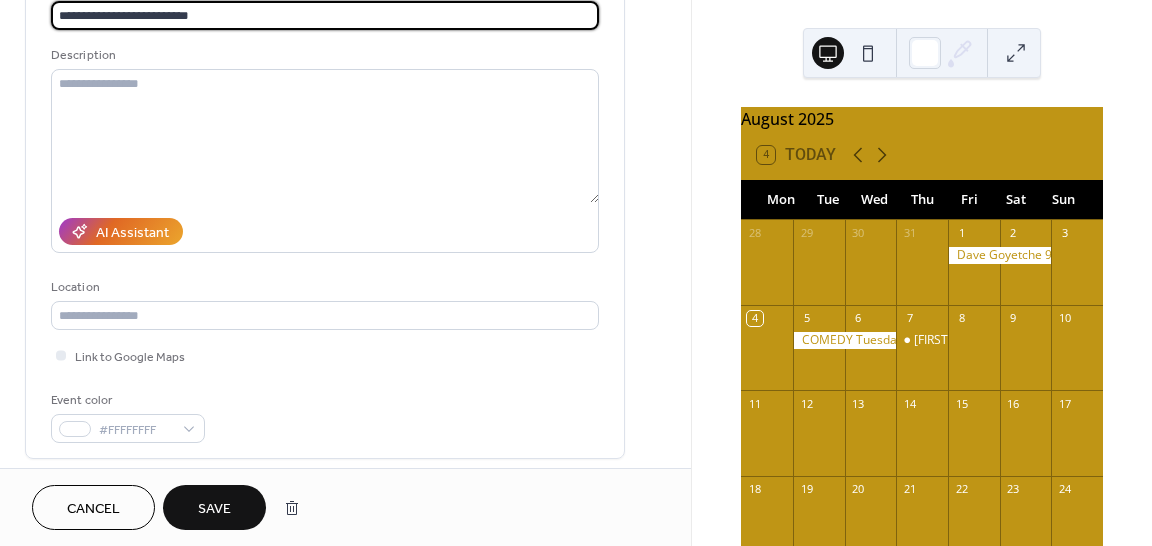 click on "**********" at bounding box center [345, 560] 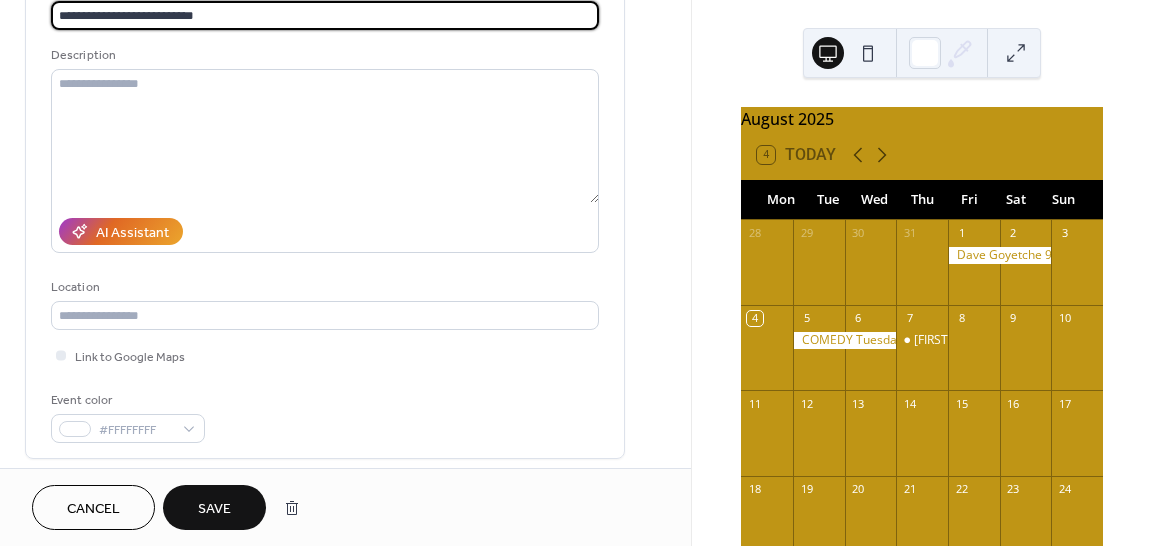 click on "**********" at bounding box center [325, 15] 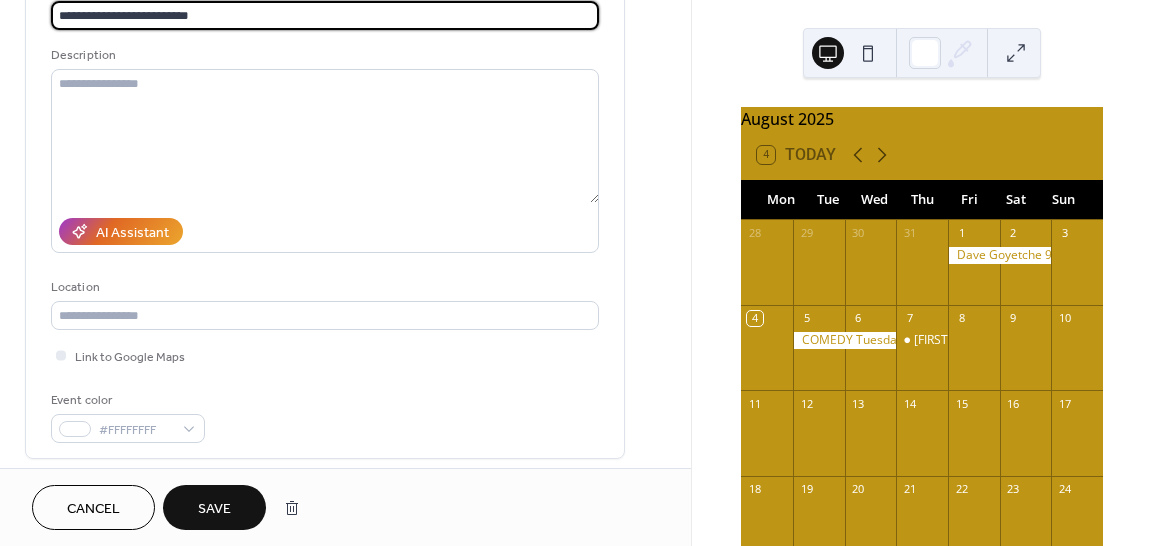 type on "**********" 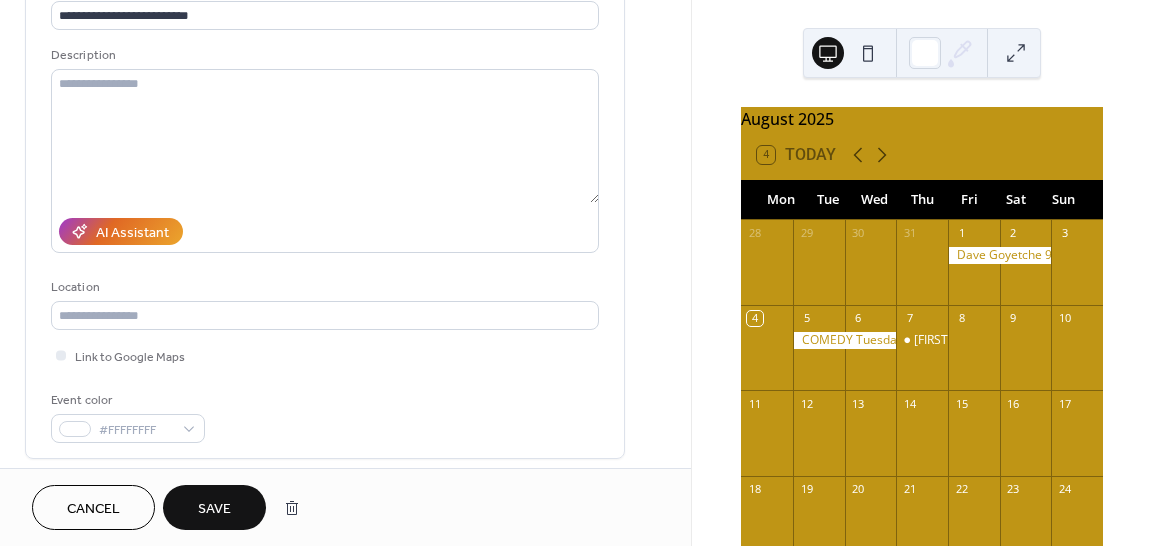 click on "Save" at bounding box center (214, 507) 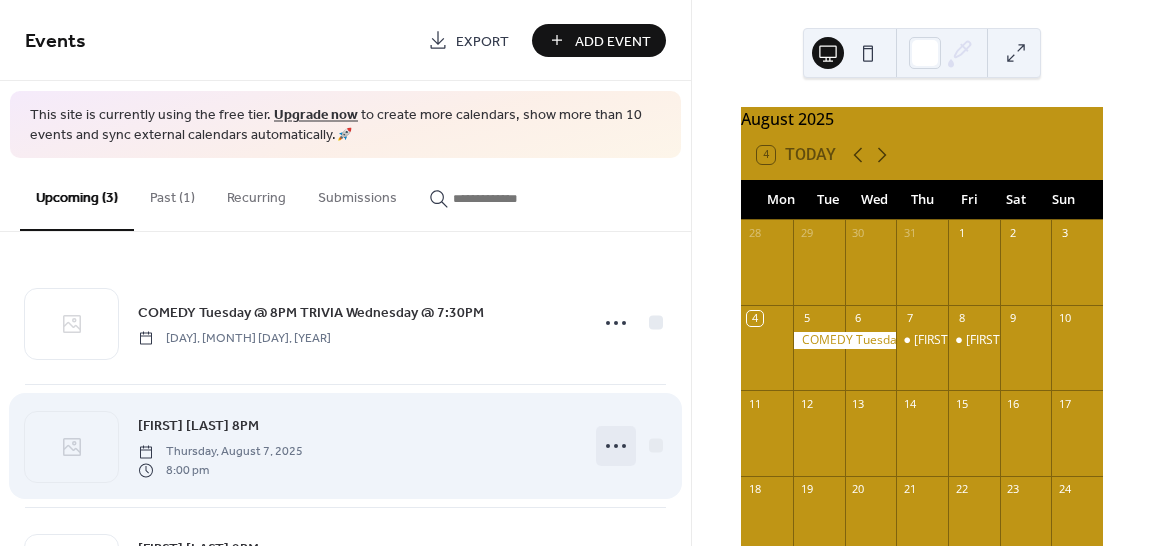 click 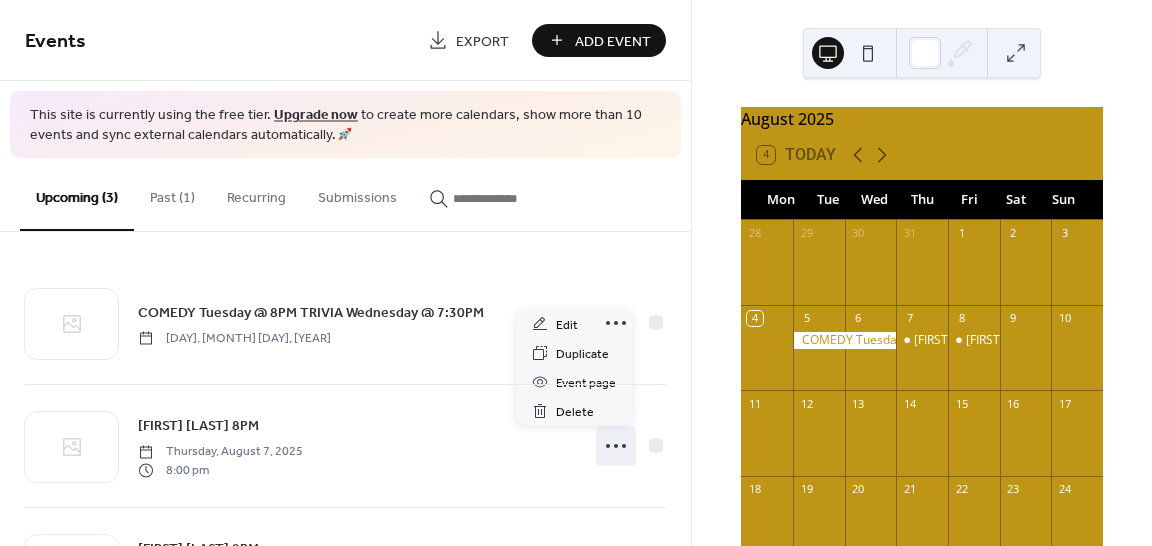 click on "Past (1)" at bounding box center [172, 193] 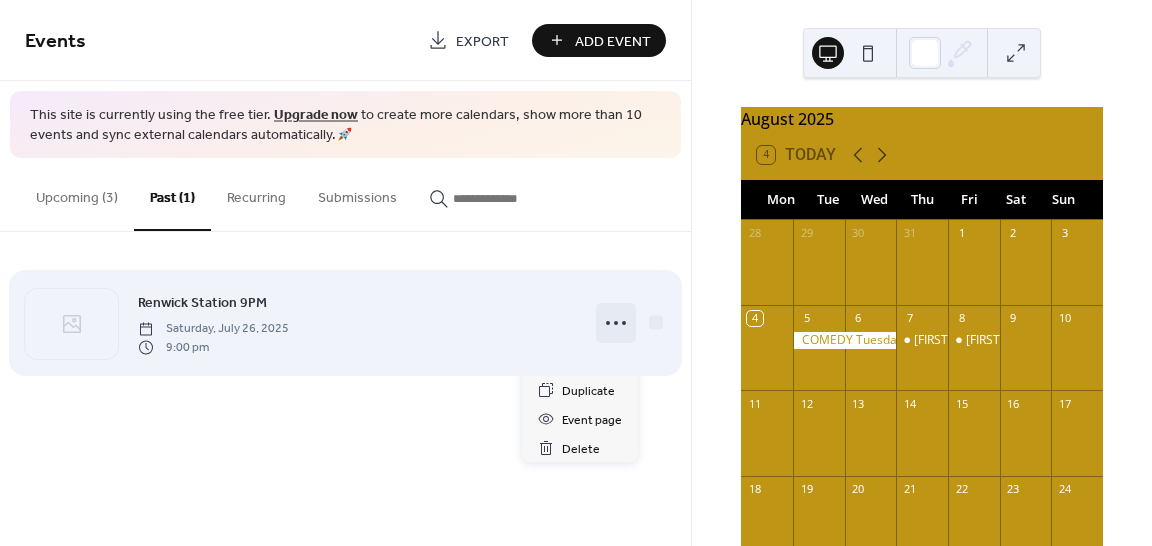 click 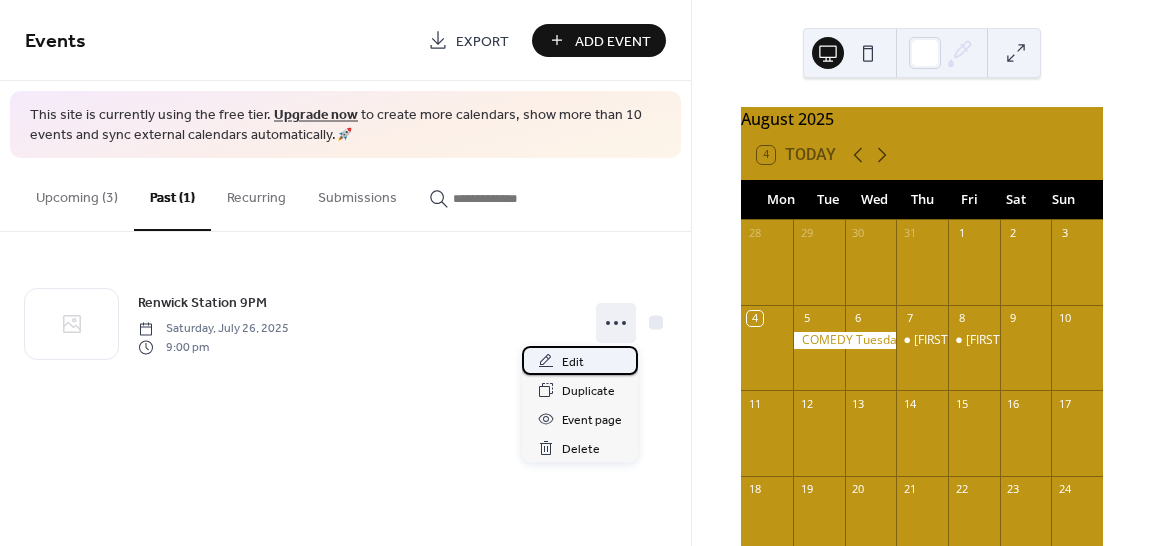 click on "Edit" at bounding box center (580, 360) 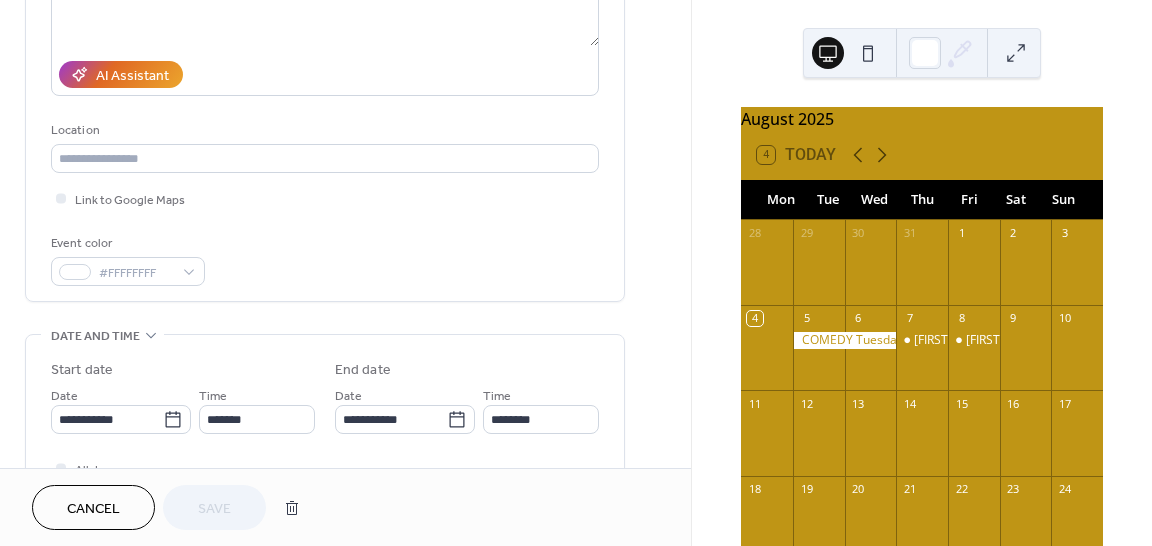 scroll, scrollTop: 320, scrollLeft: 0, axis: vertical 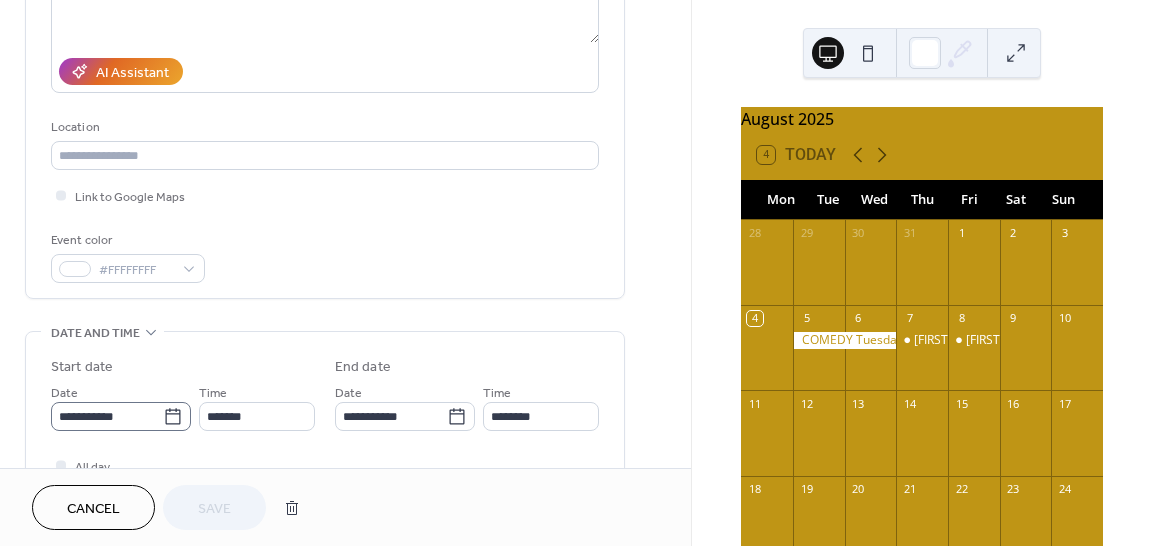 click 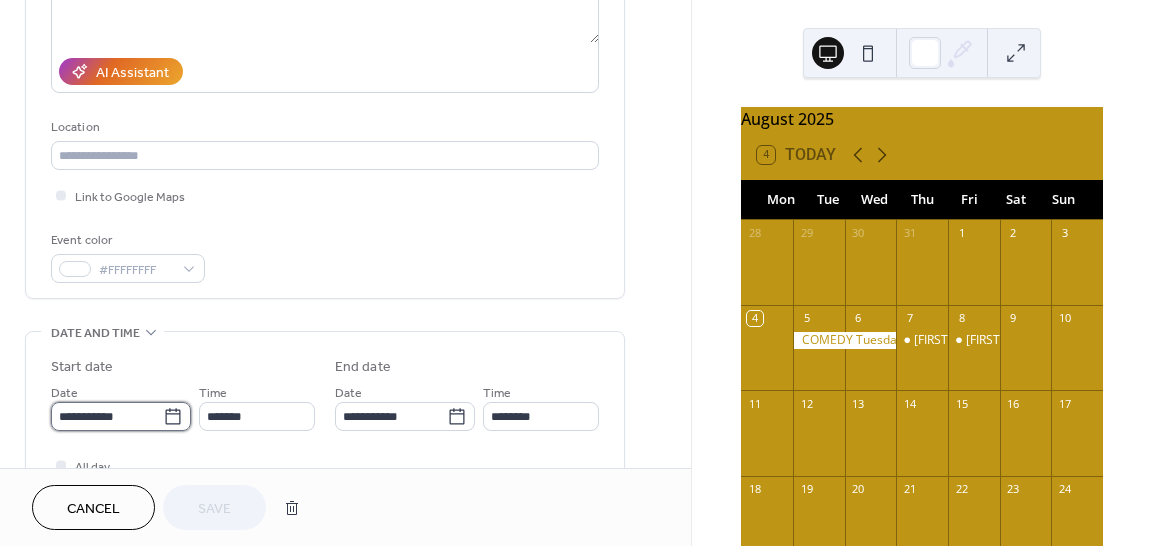 click on "**********" at bounding box center [107, 416] 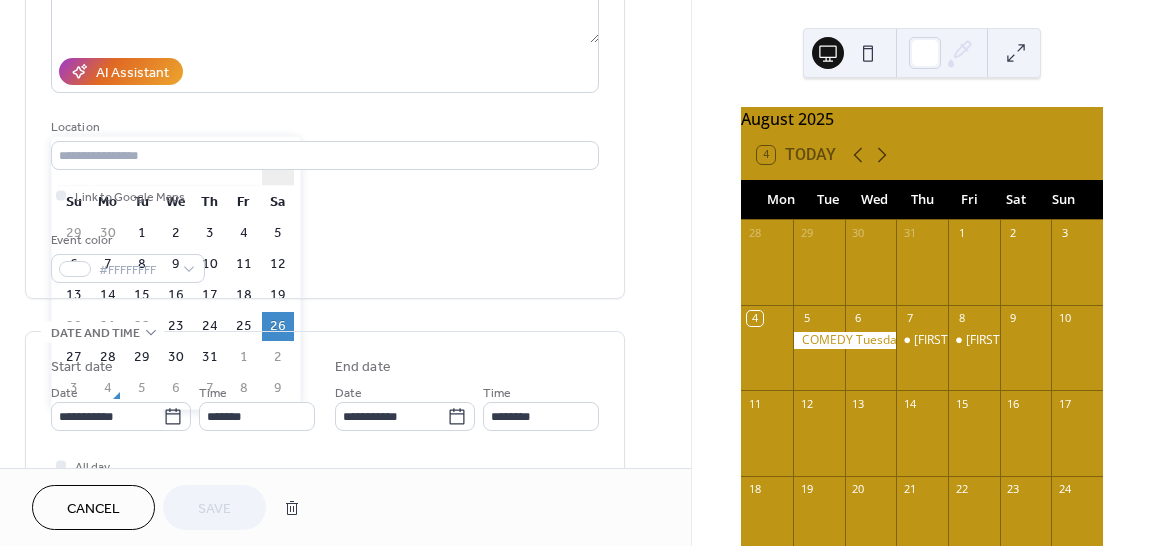 click on "›" at bounding box center [278, 164] 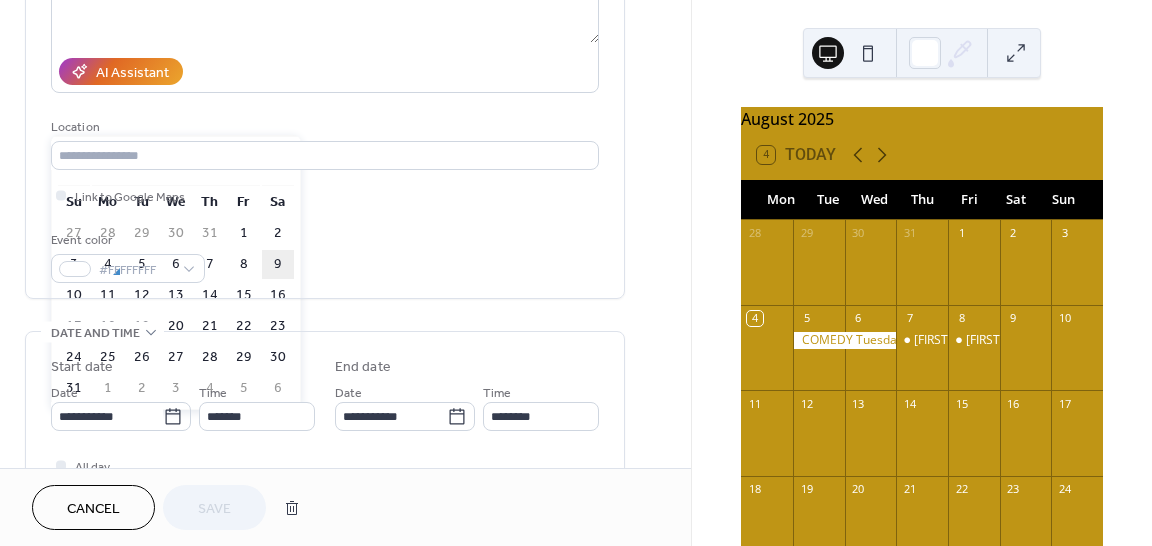 click on "9" at bounding box center [278, 264] 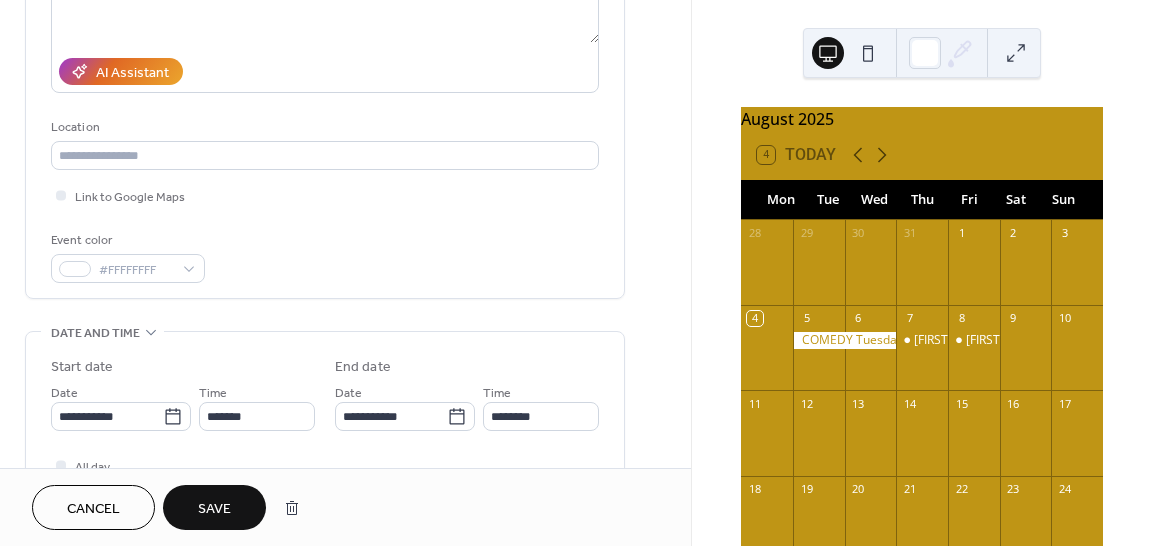 type on "**********" 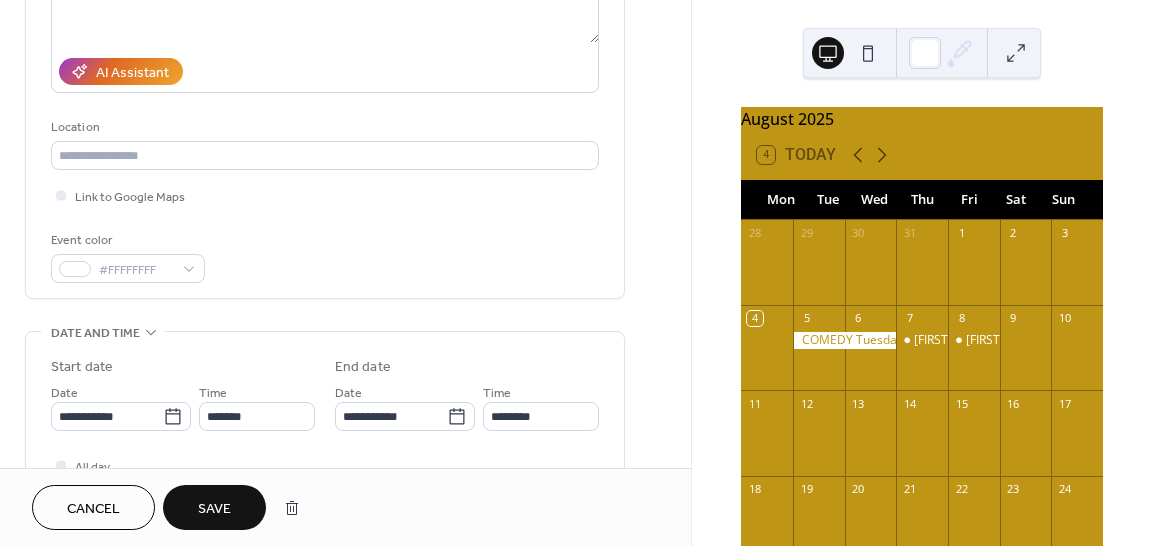 type on "**********" 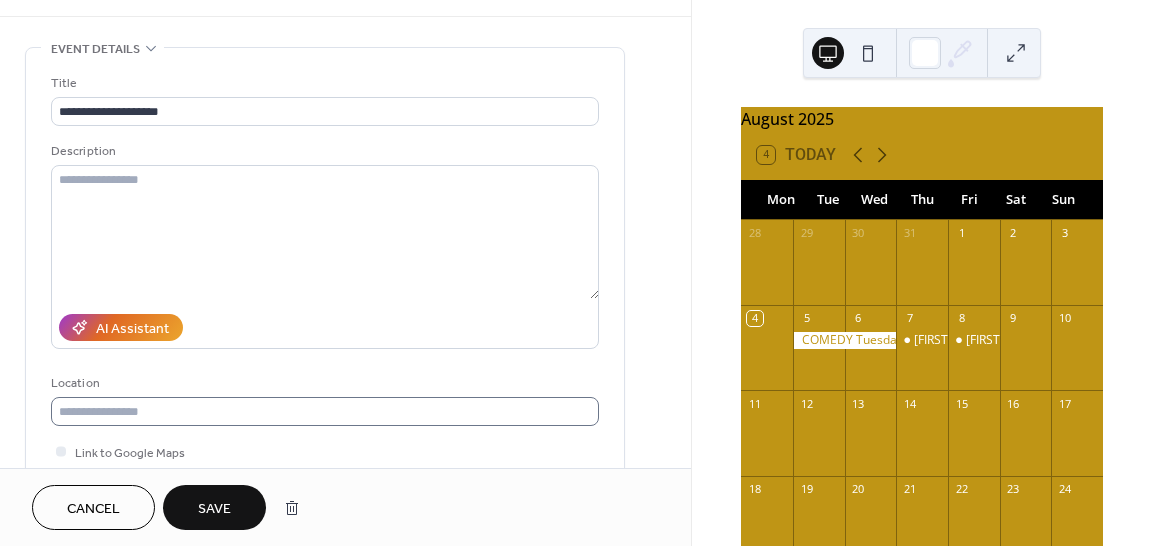 scroll, scrollTop: 0, scrollLeft: 0, axis: both 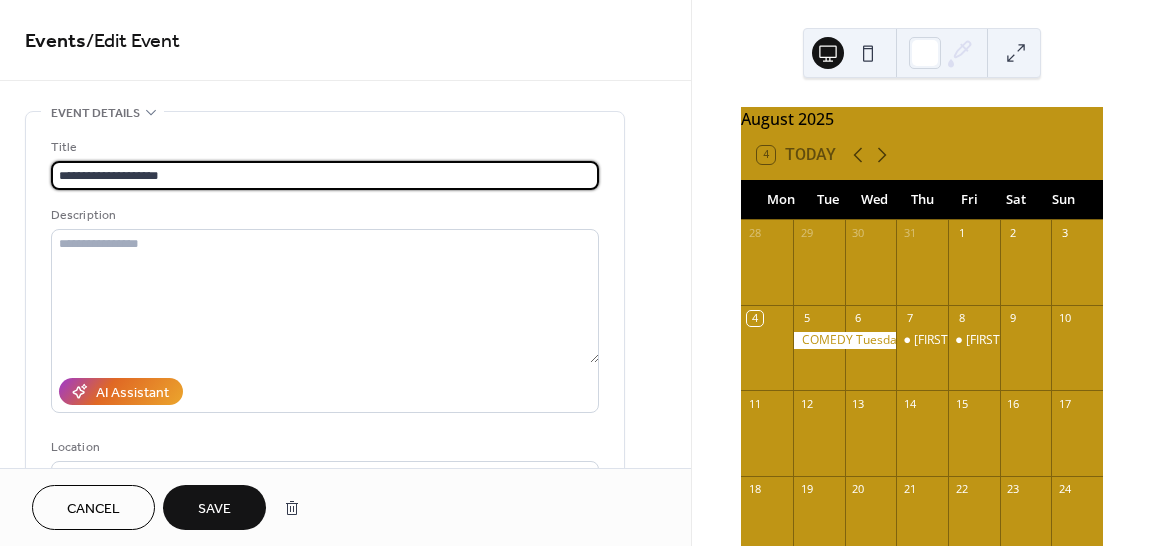 drag, startPoint x: 138, startPoint y: 177, endPoint x: -8, endPoint y: 175, distance: 146.0137 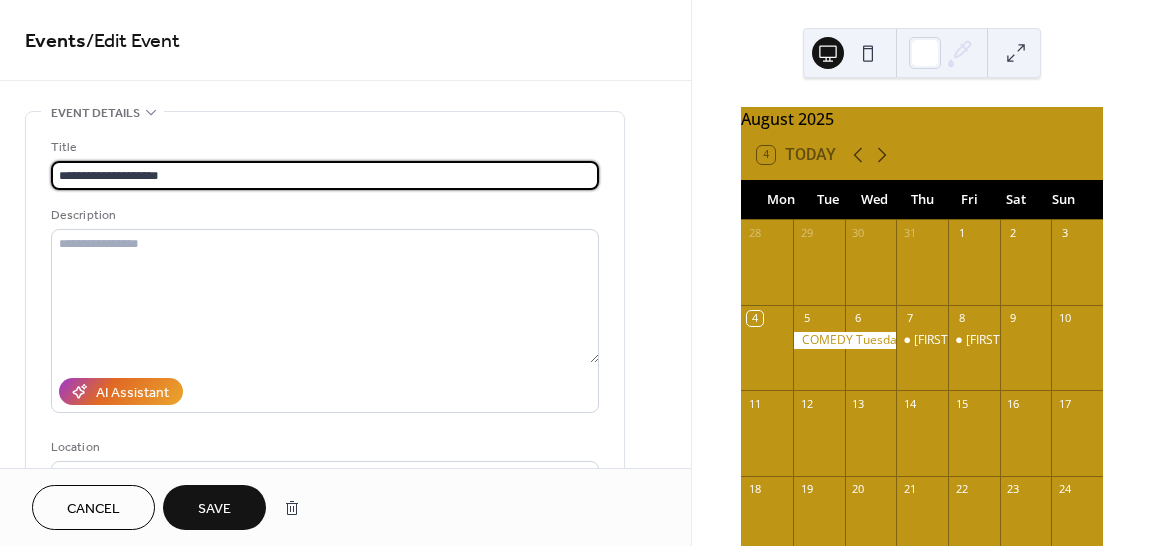 click on "**********" at bounding box center (576, 273) 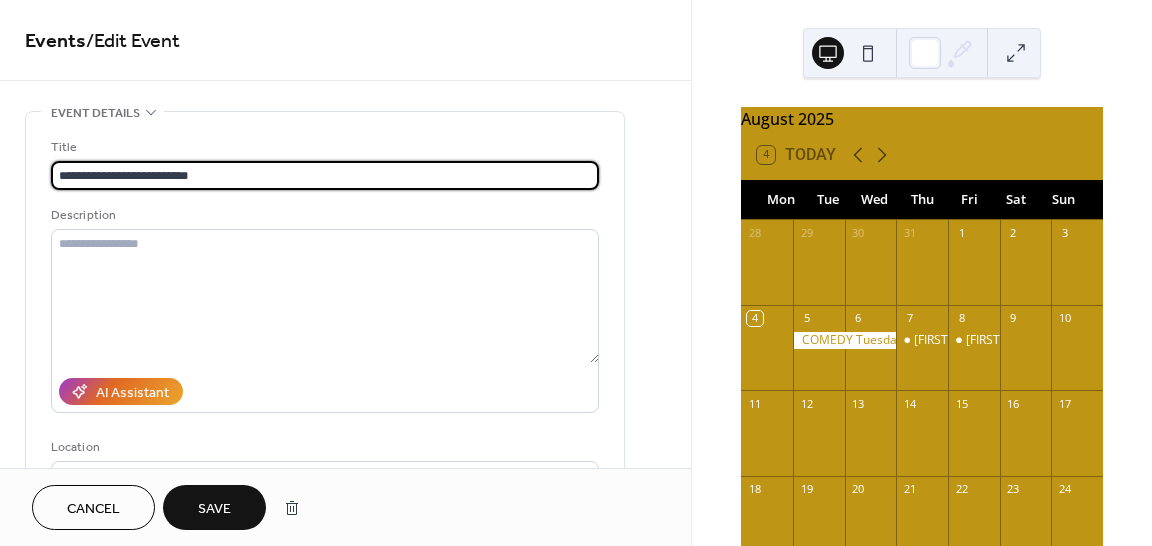 click on "**********" at bounding box center [325, 175] 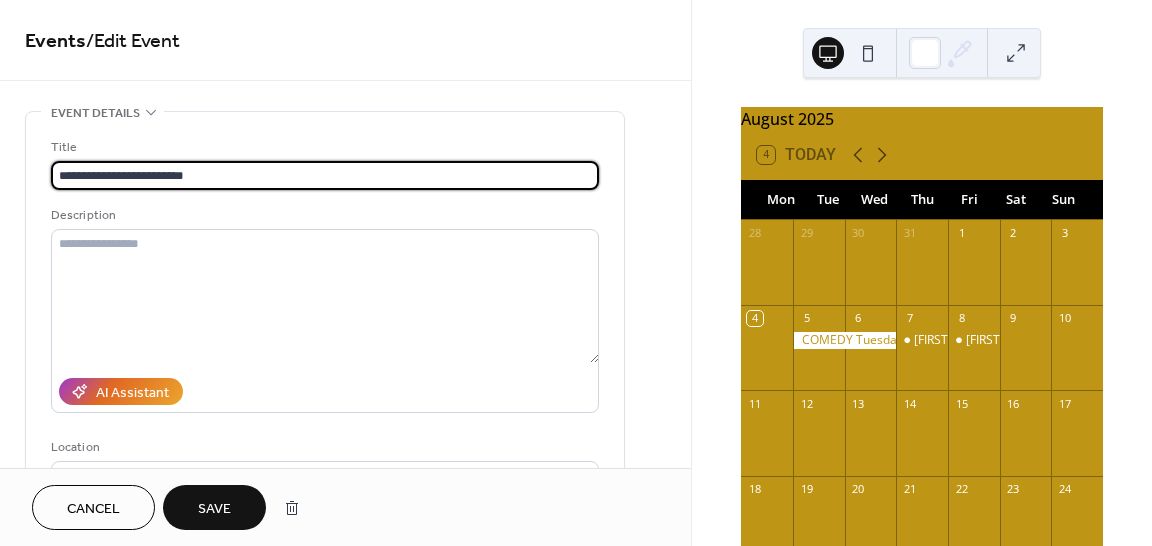 type on "**********" 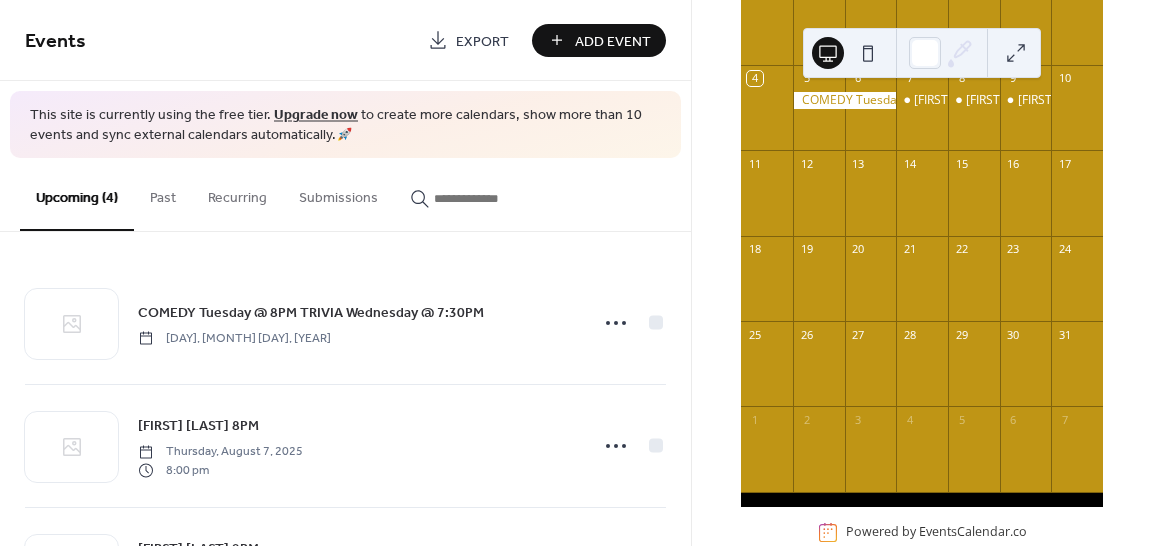 scroll, scrollTop: 290, scrollLeft: 0, axis: vertical 